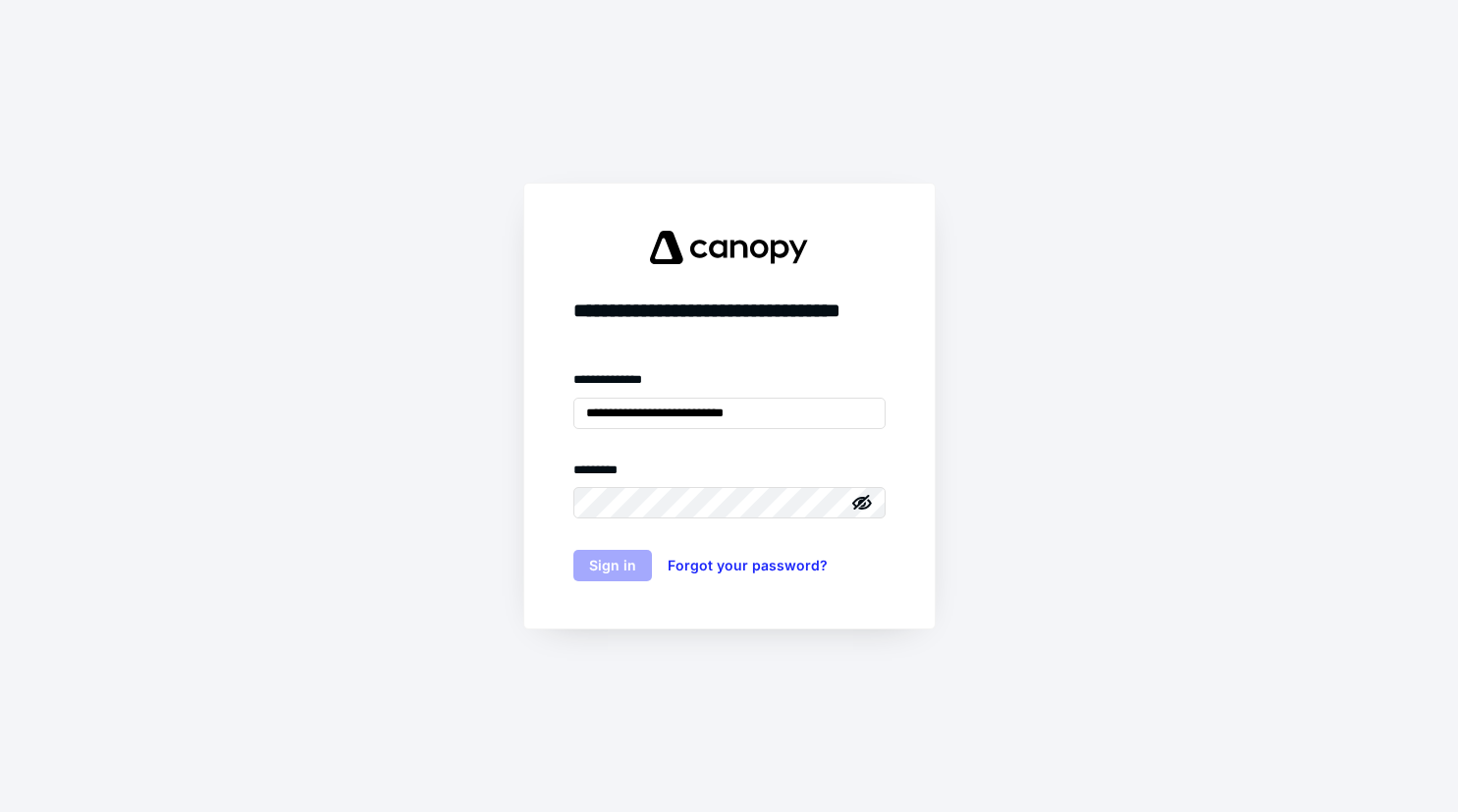 scroll, scrollTop: 0, scrollLeft: 0, axis: both 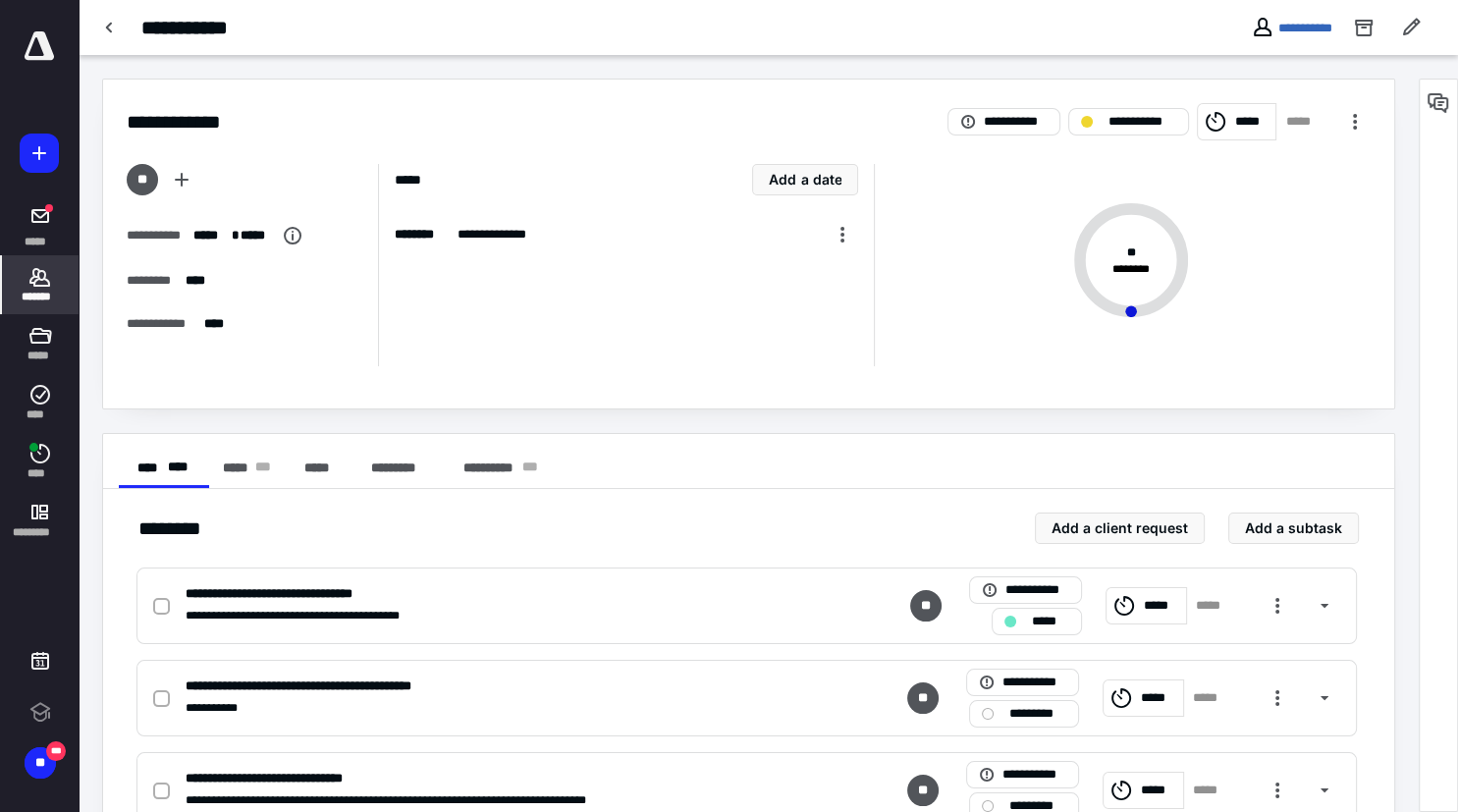 click on "*******" at bounding box center (40, 285) 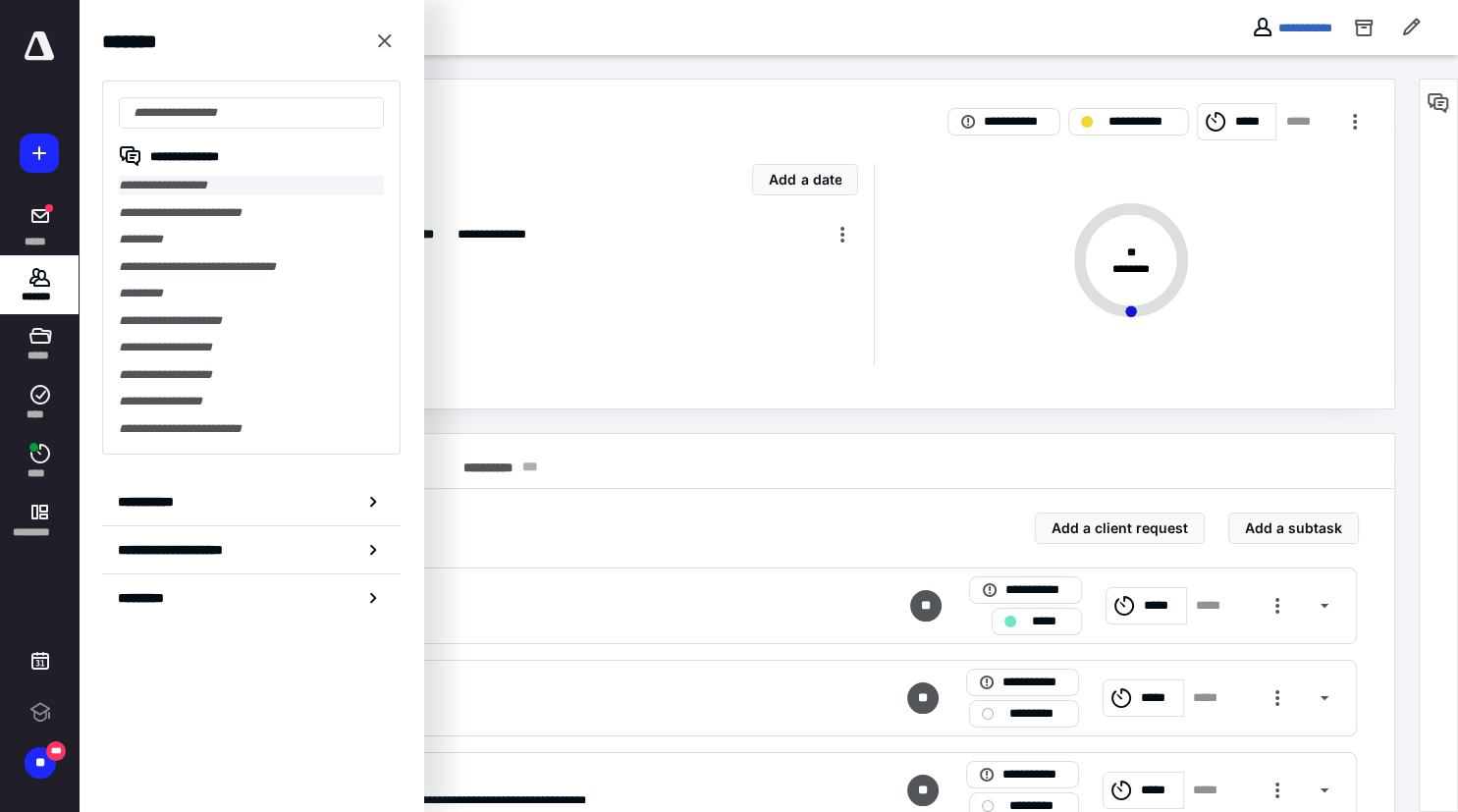 click on "**********" at bounding box center (251, 186) 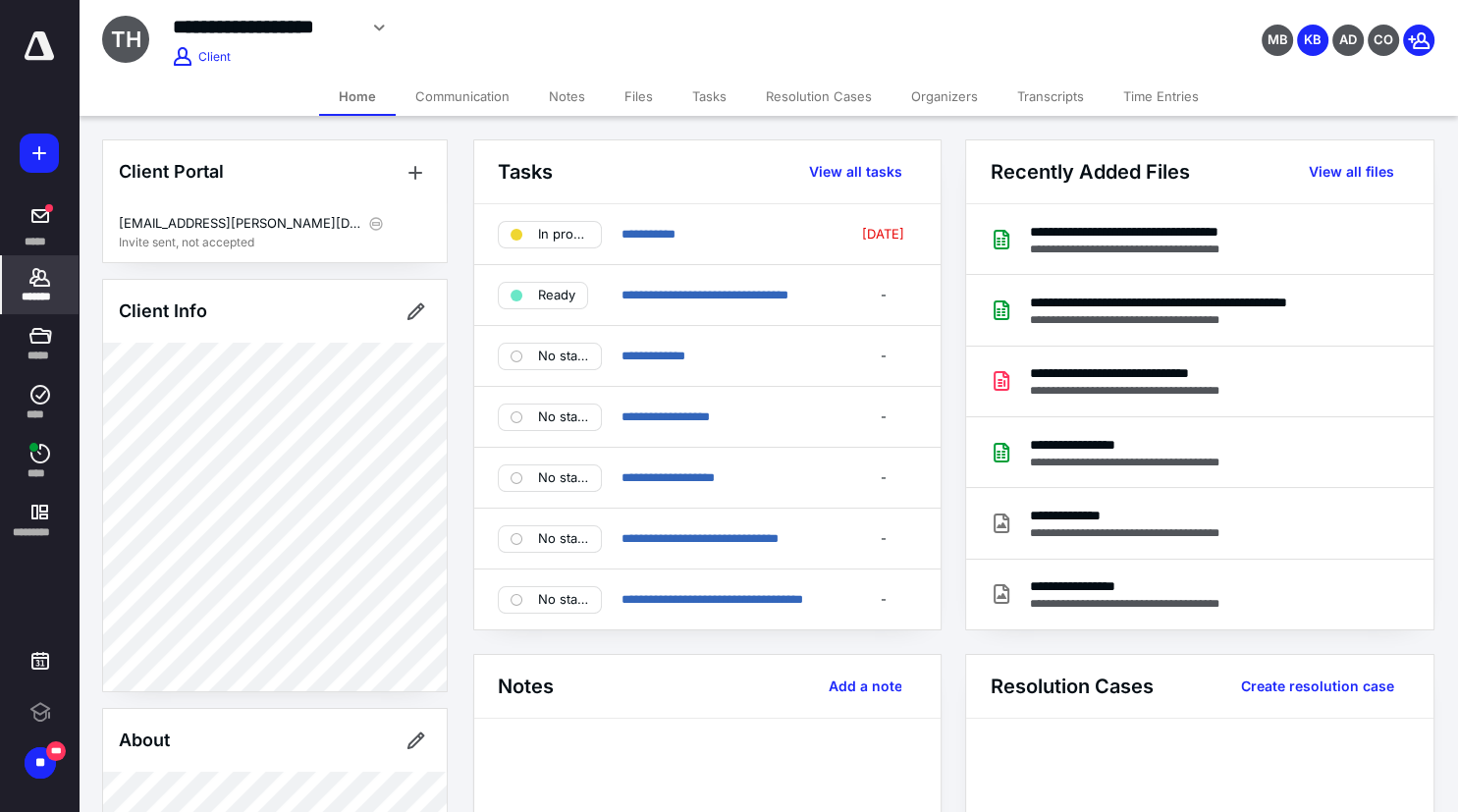 click on "Time Entries" at bounding box center [1161, 96] 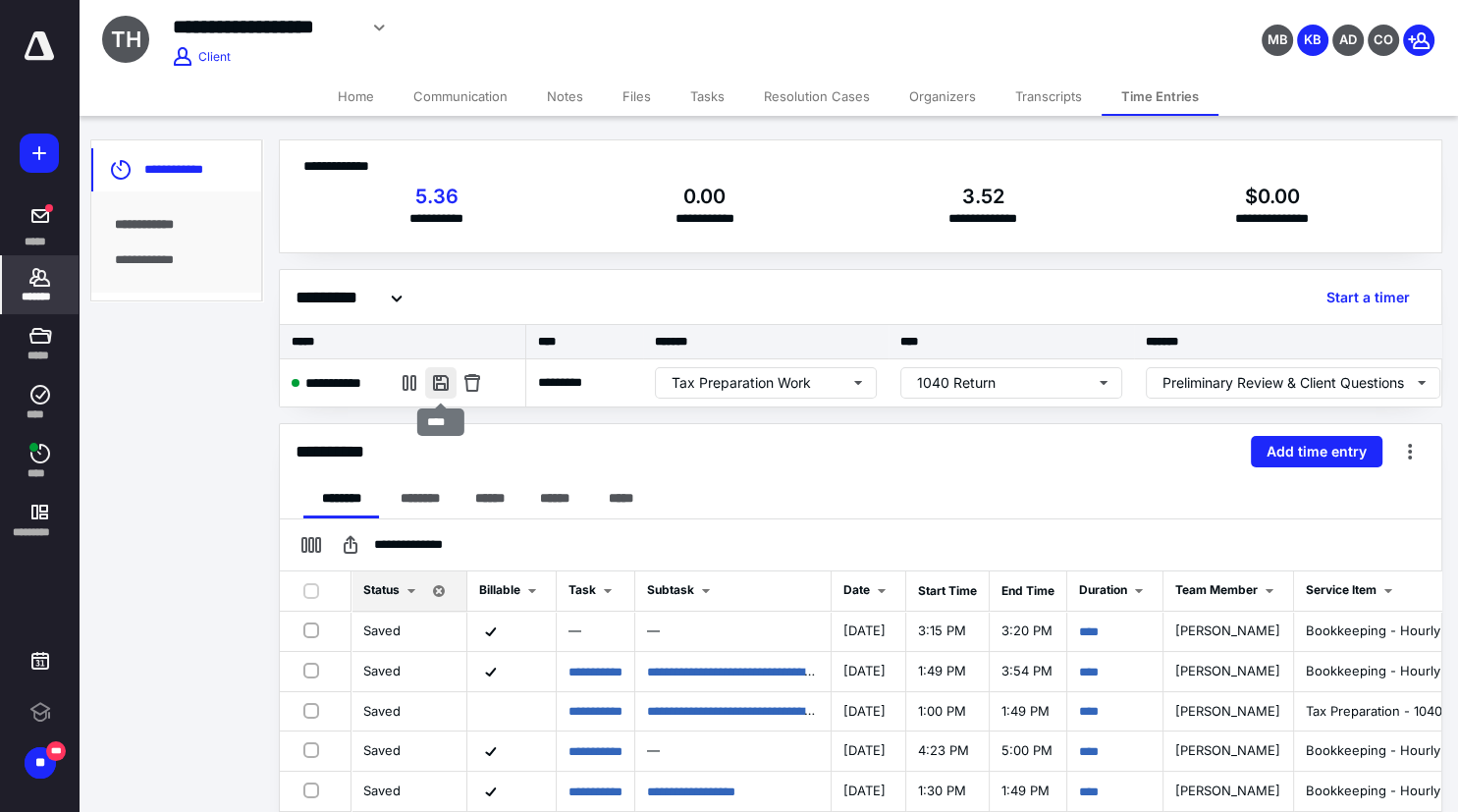 click at bounding box center [441, 383] 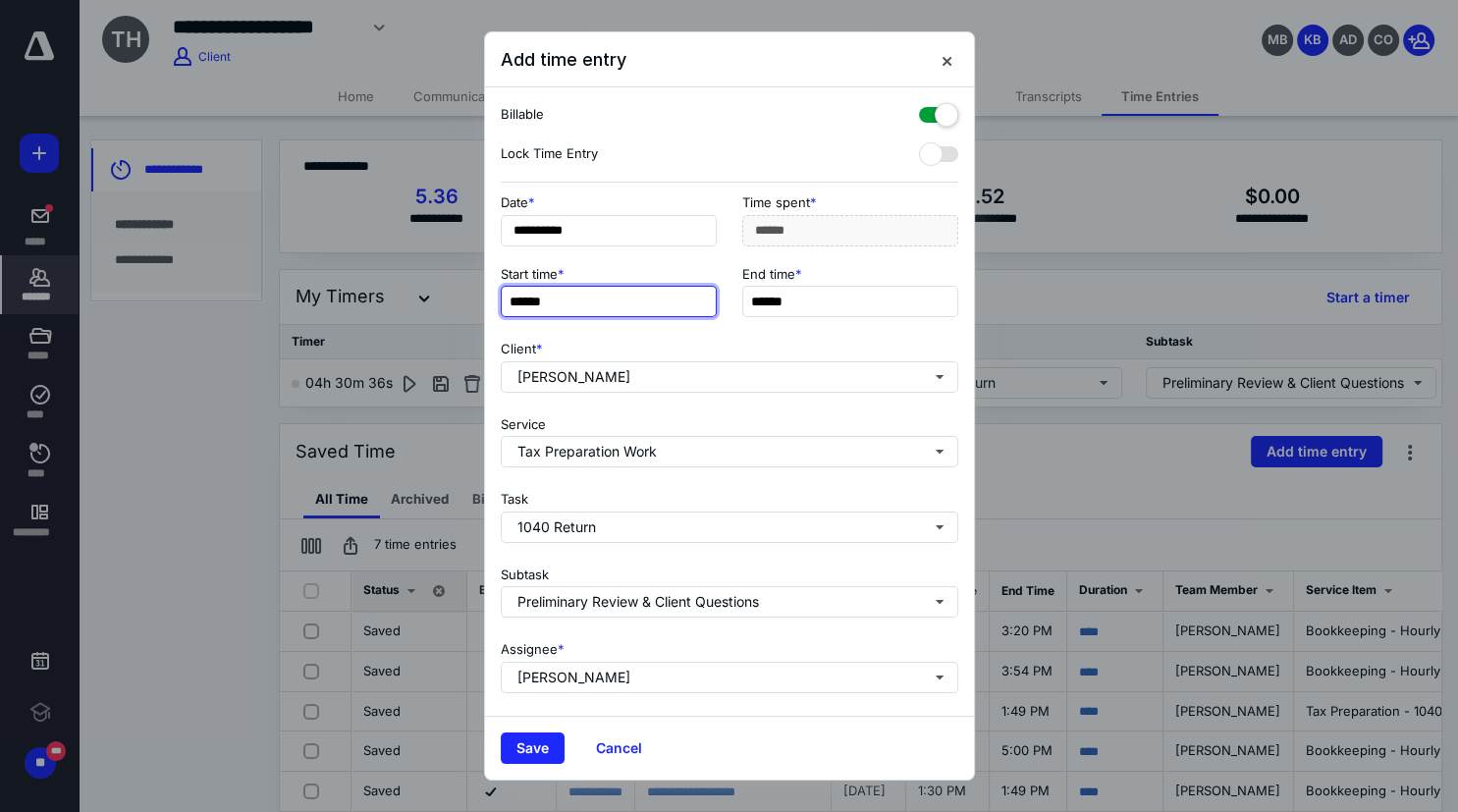 drag, startPoint x: 583, startPoint y: 295, endPoint x: 607, endPoint y: 313, distance: 30 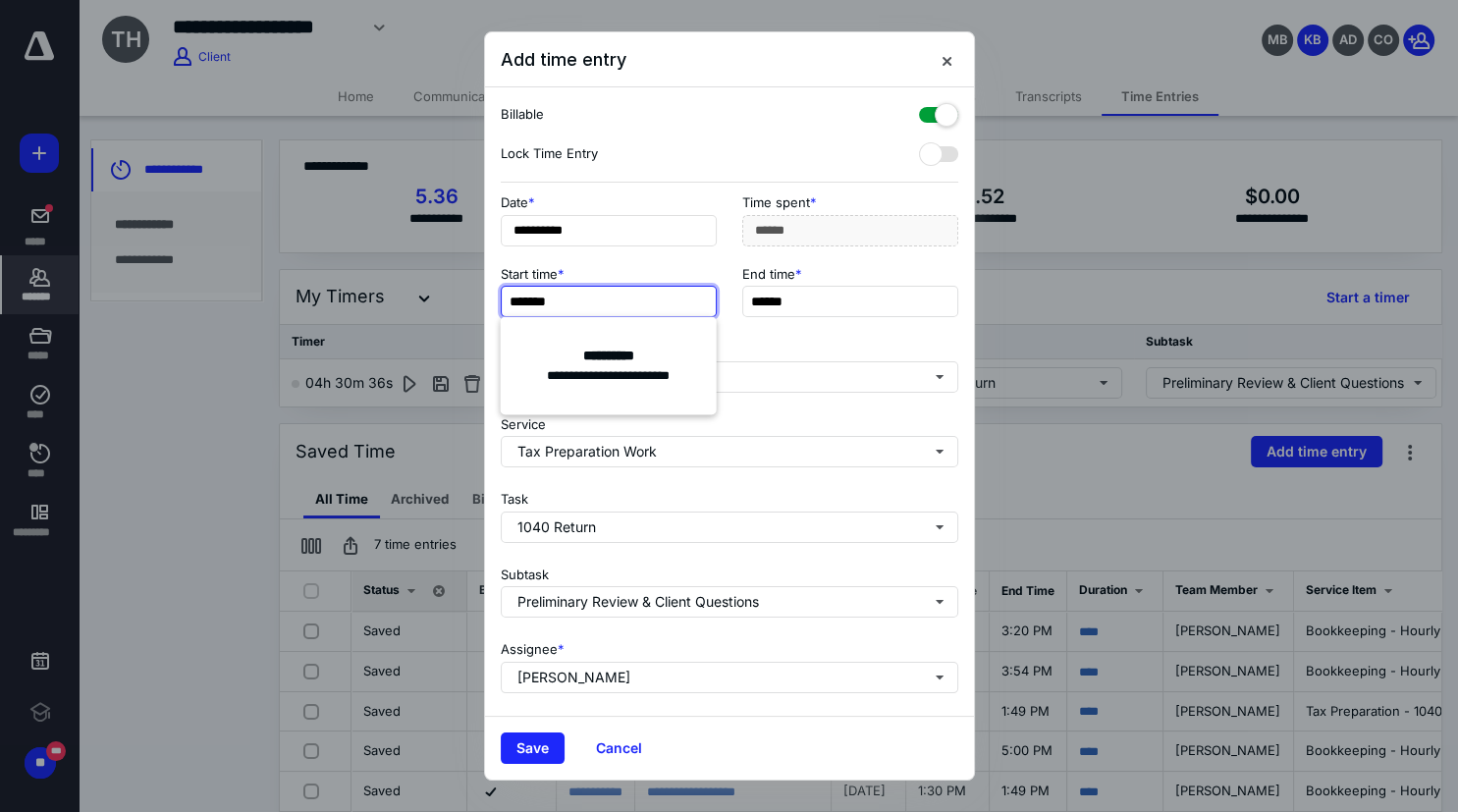 type on "*******" 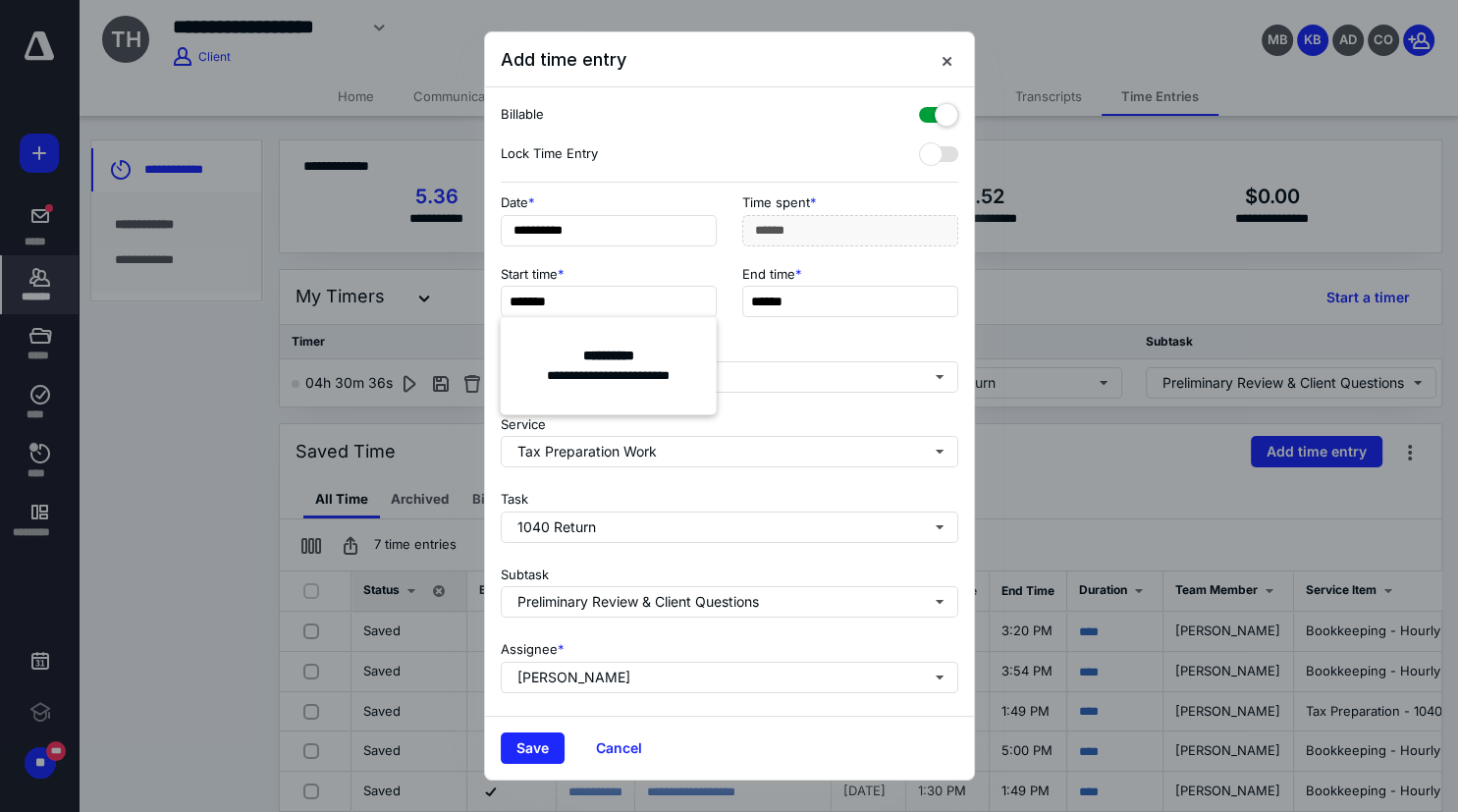 type on "******" 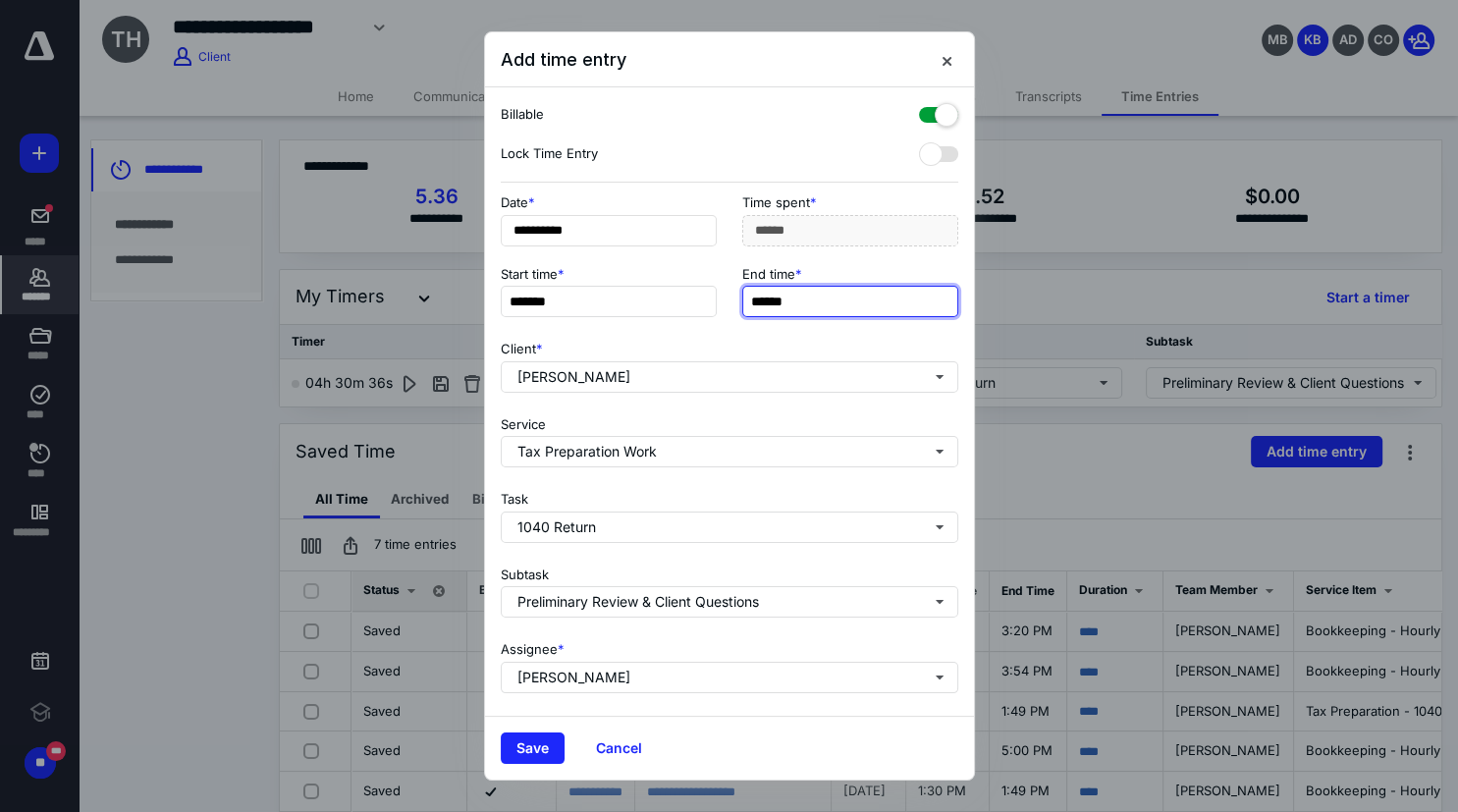 click on "******" at bounding box center (850, 301) 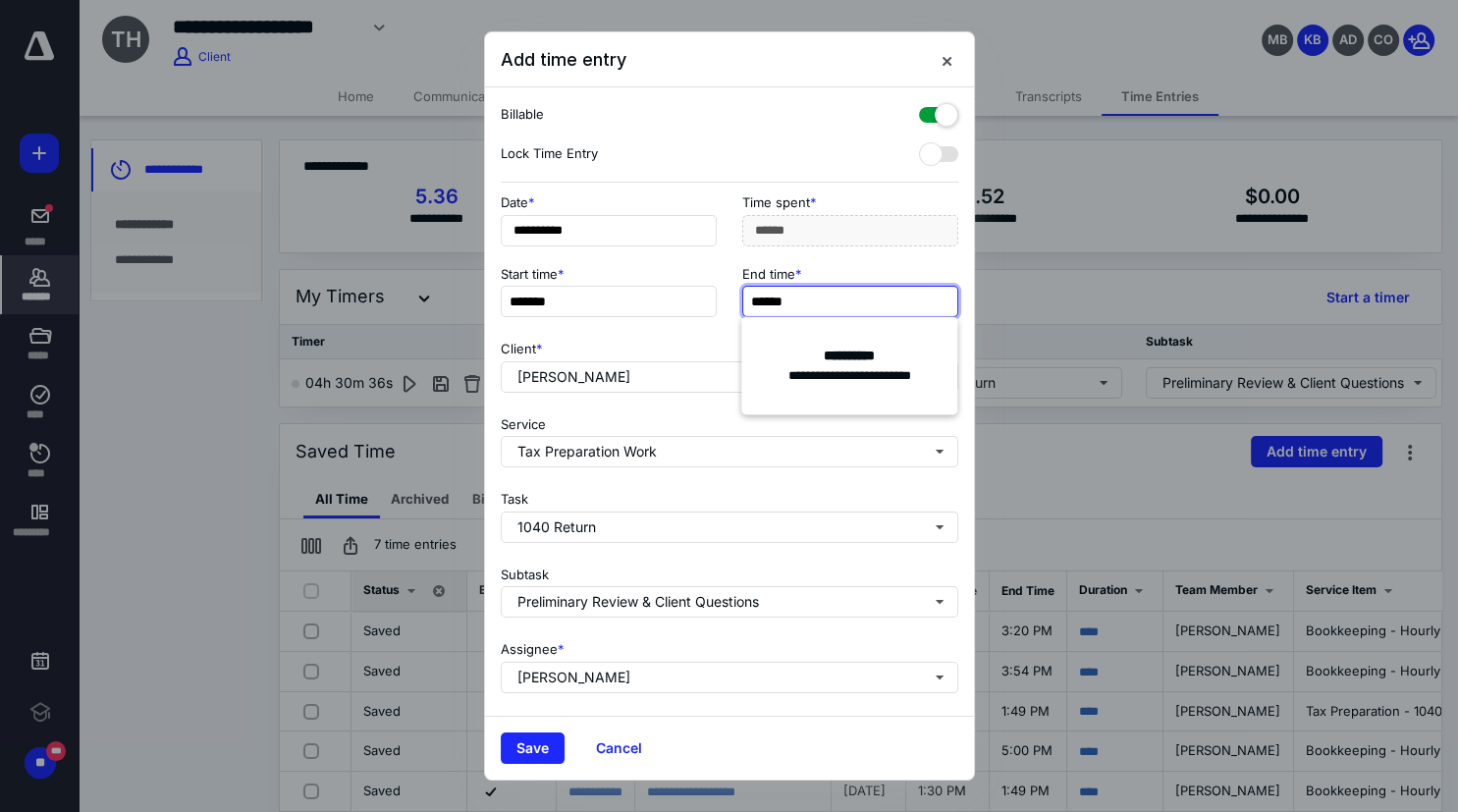 type on "******" 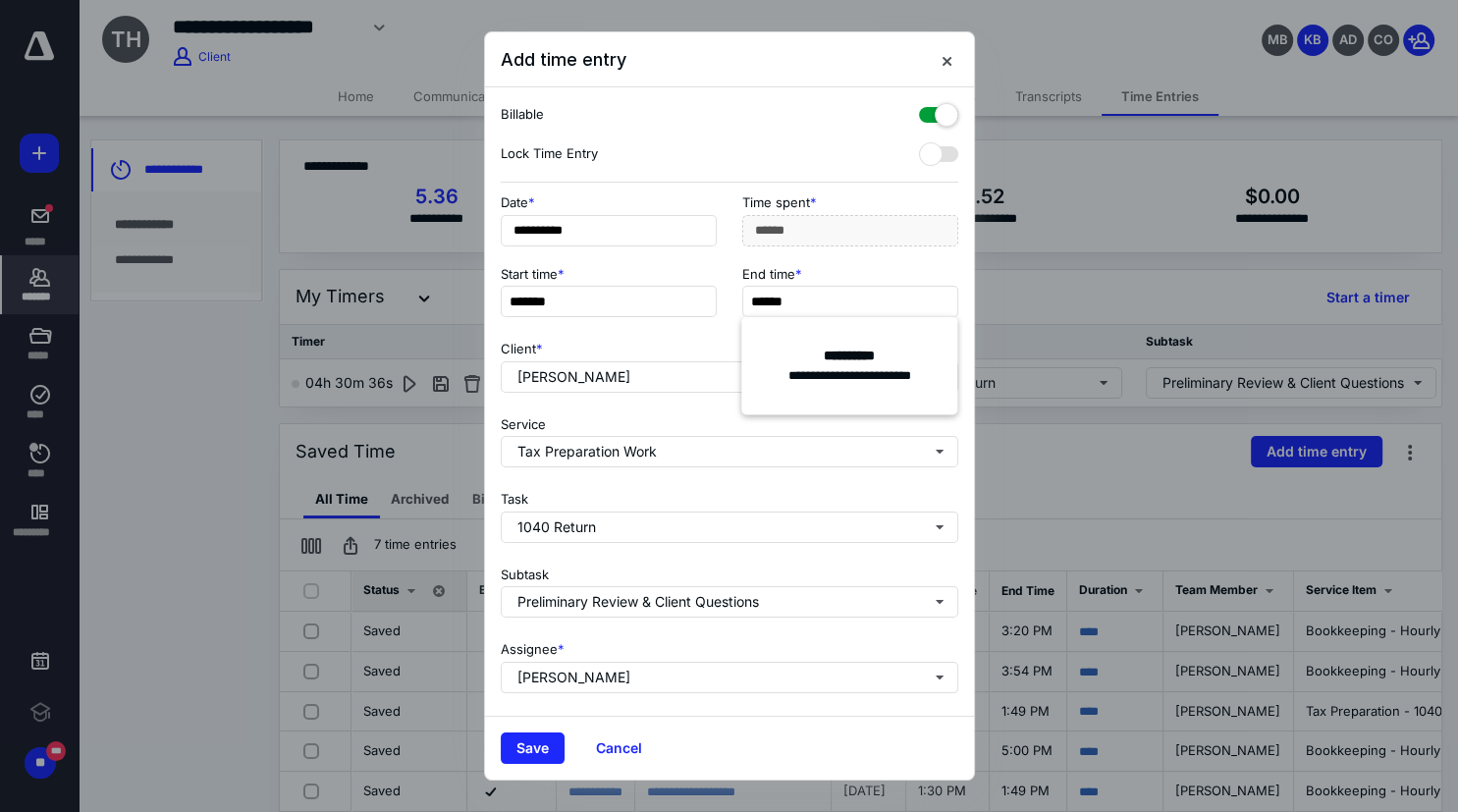 type on "***" 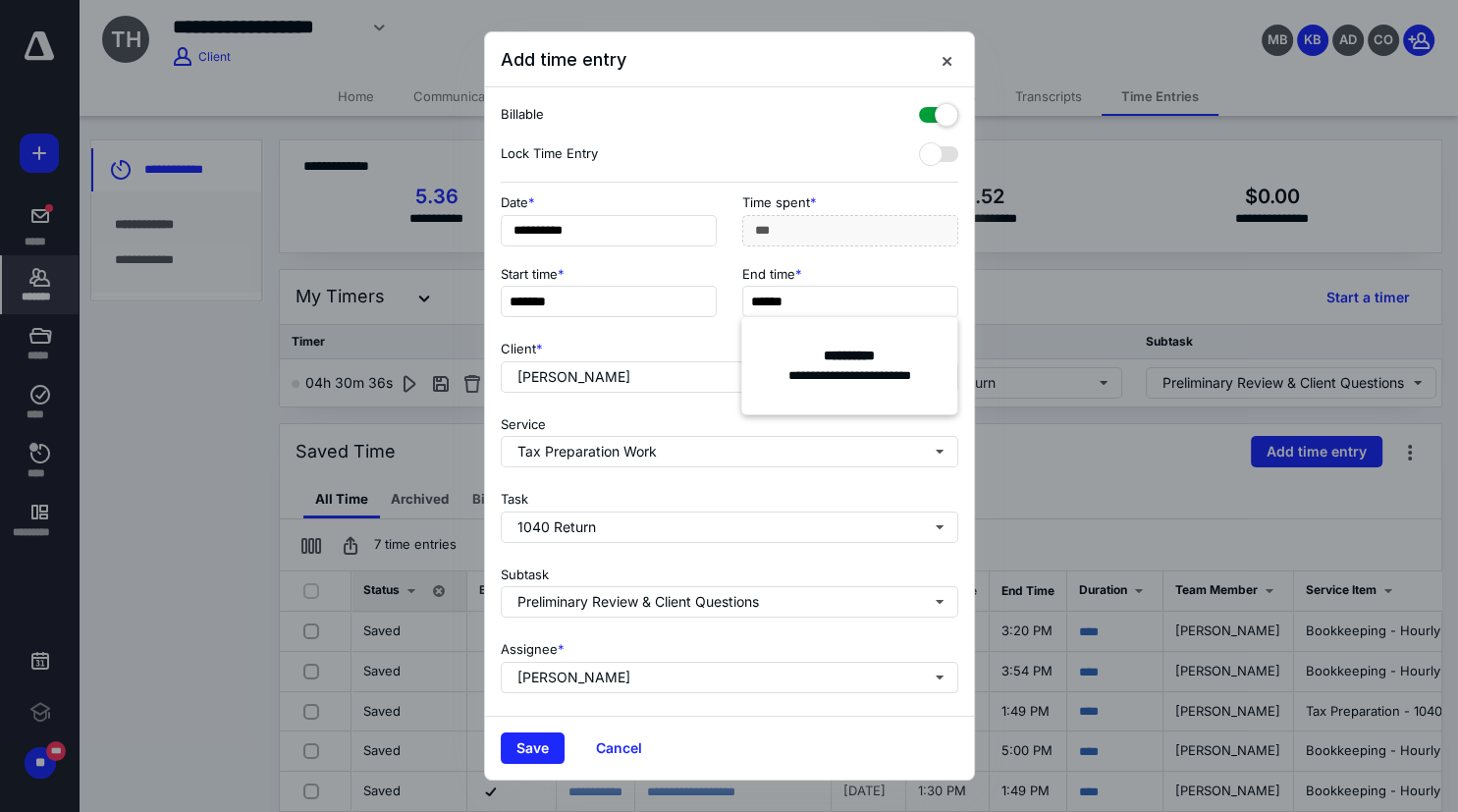 click on "Subtask Preliminary Review & Client Questions" at bounding box center [729, 588] 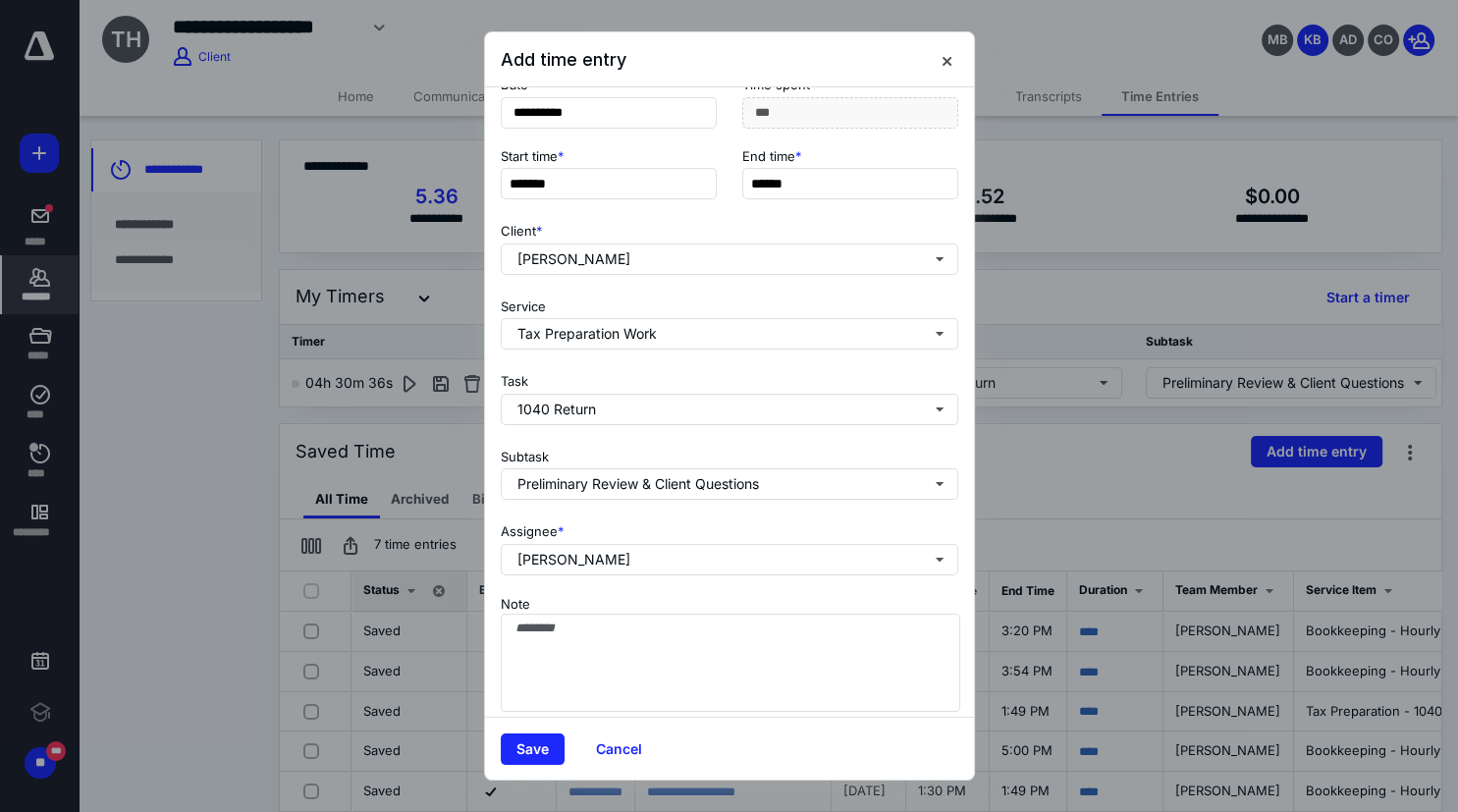 scroll, scrollTop: 129, scrollLeft: 0, axis: vertical 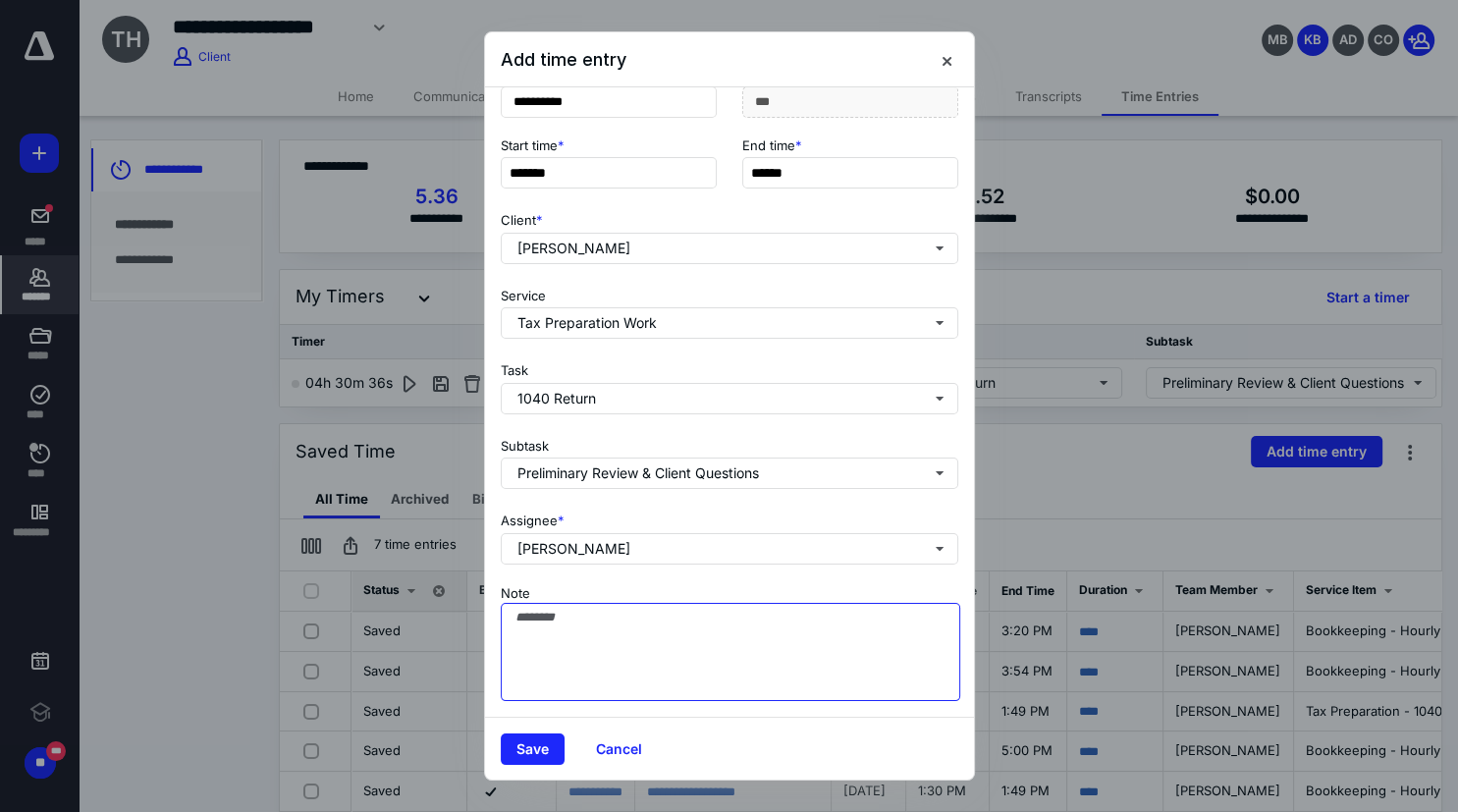 click on "Note" at bounding box center [730, 652] 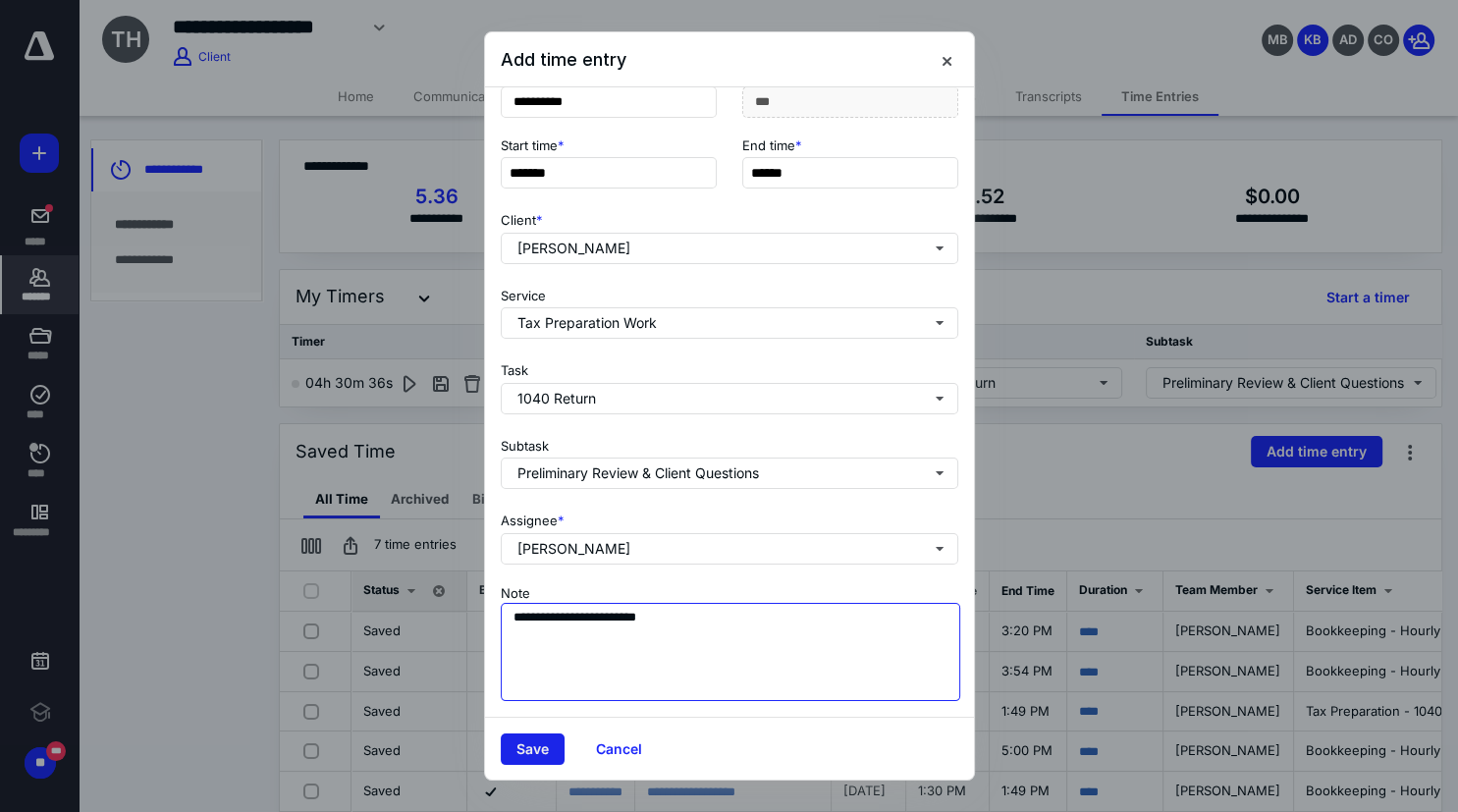 type on "**********" 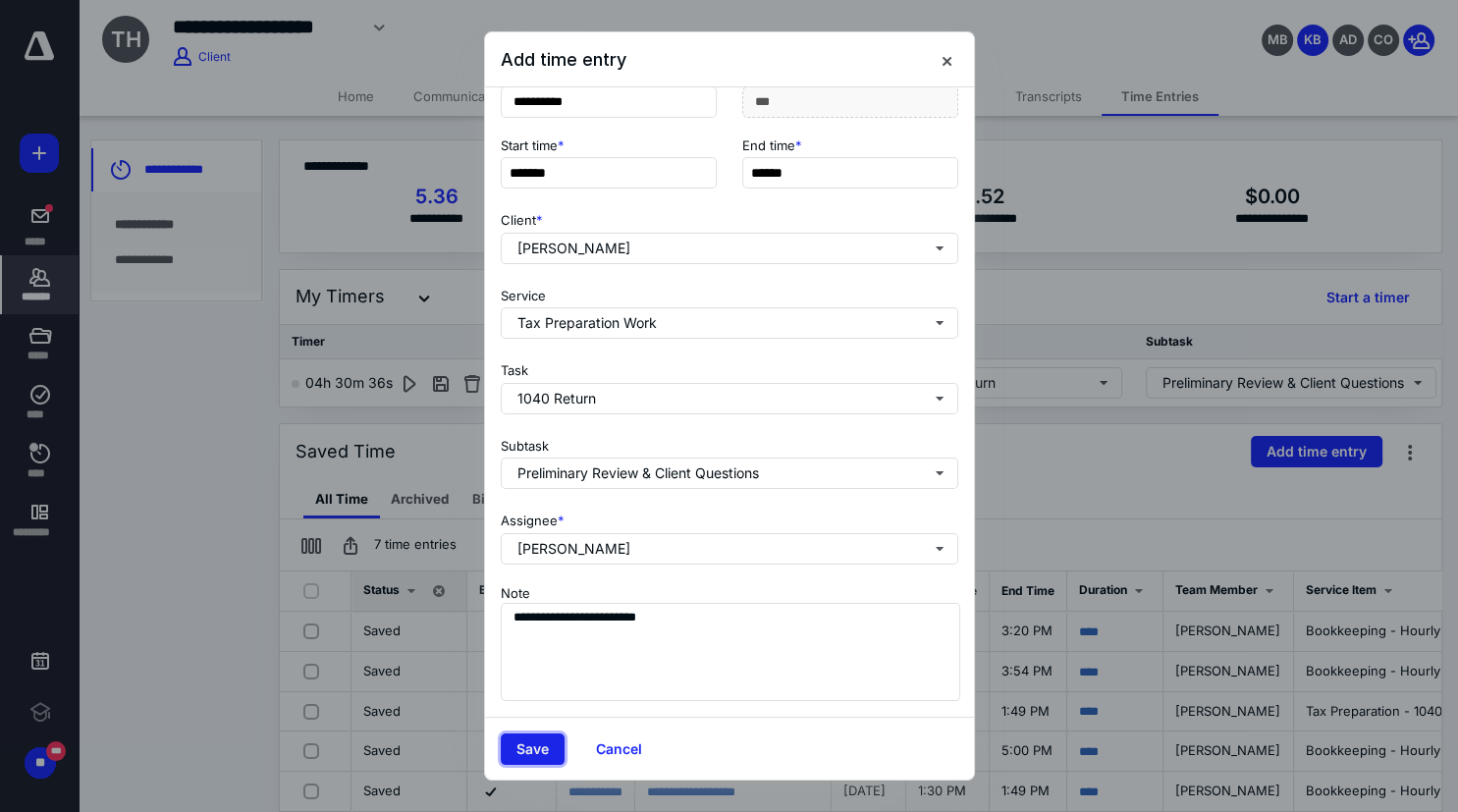 click on "Save" at bounding box center [532, 749] 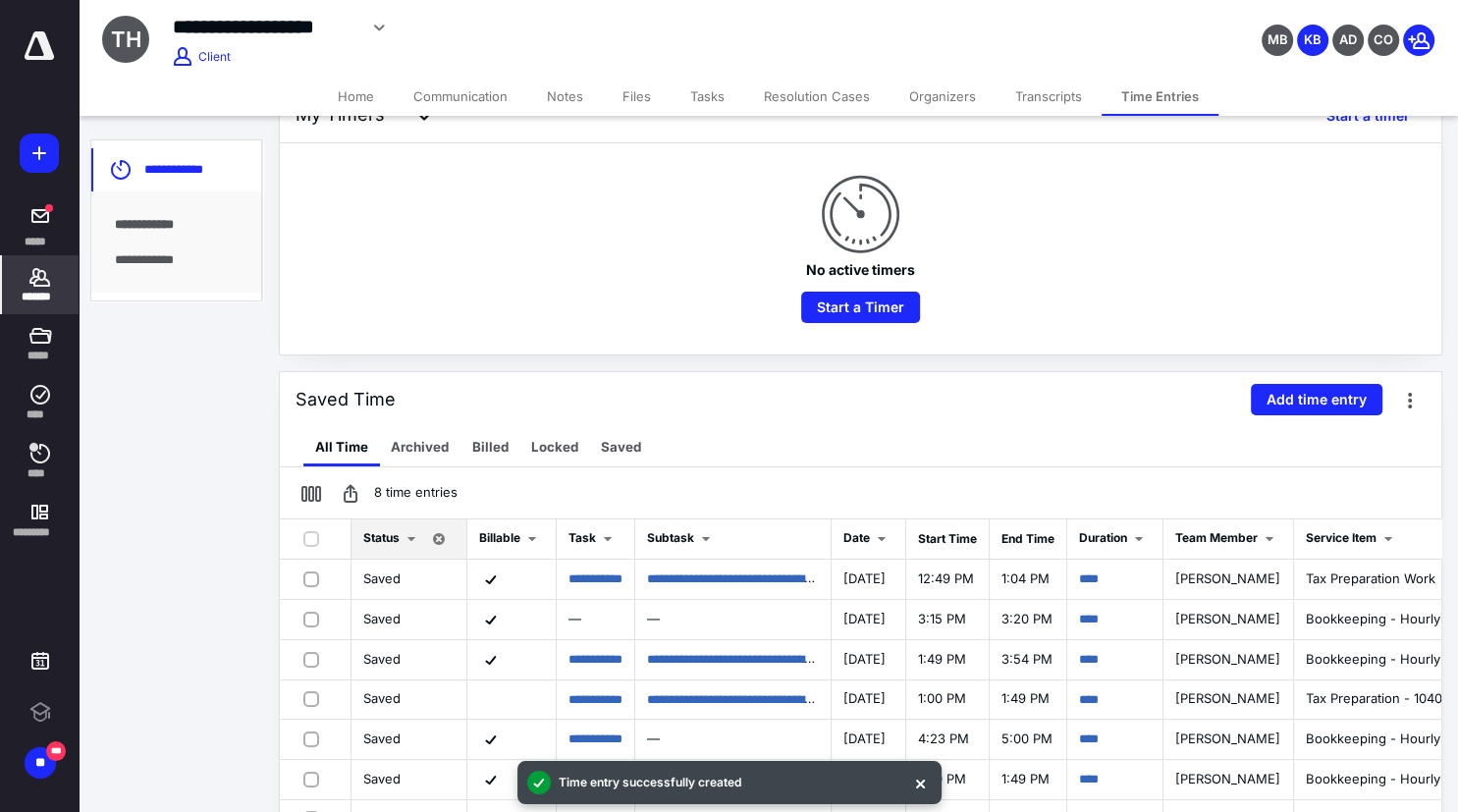 scroll, scrollTop: 207, scrollLeft: 0, axis: vertical 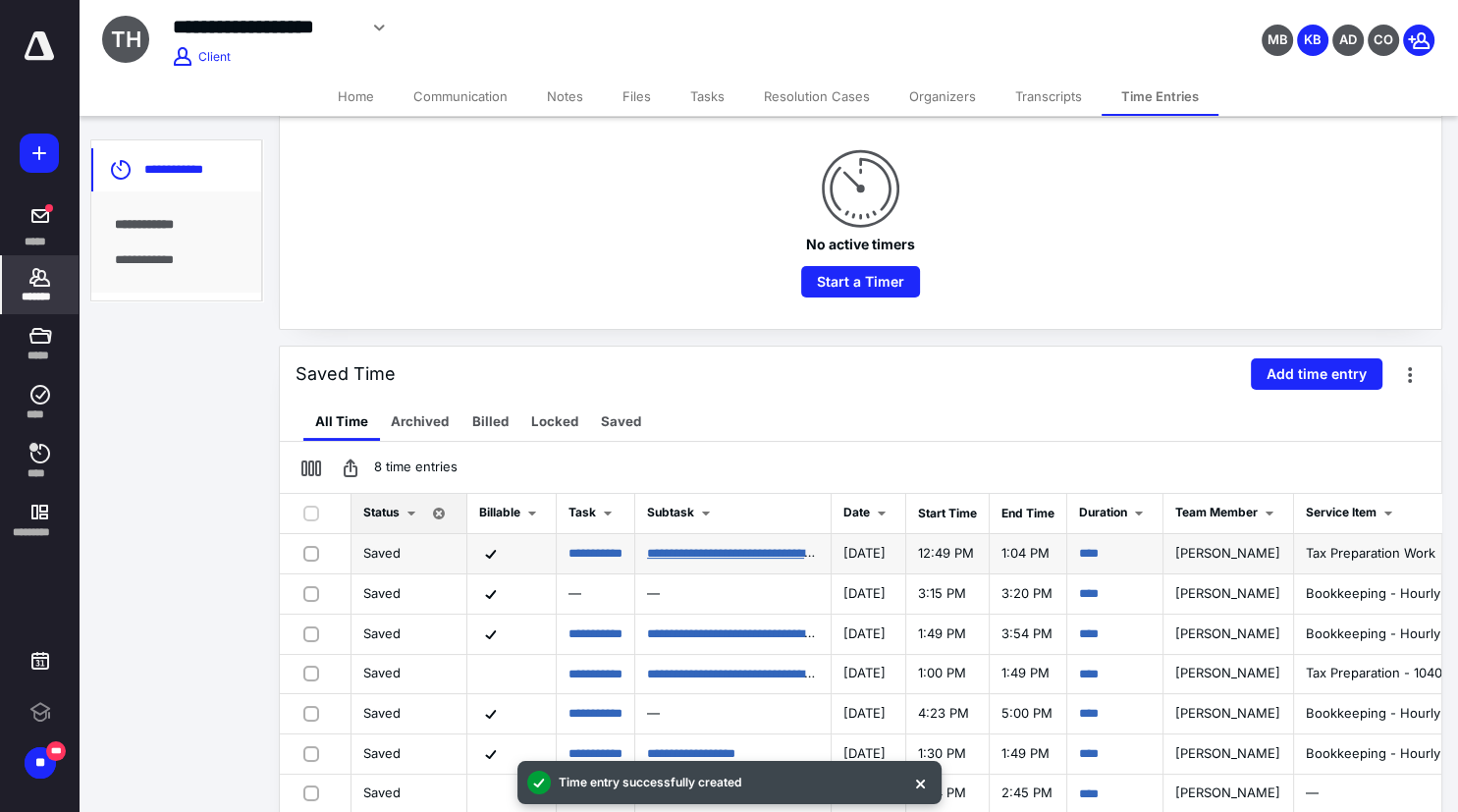 click on "**********" at bounding box center (737, 552) 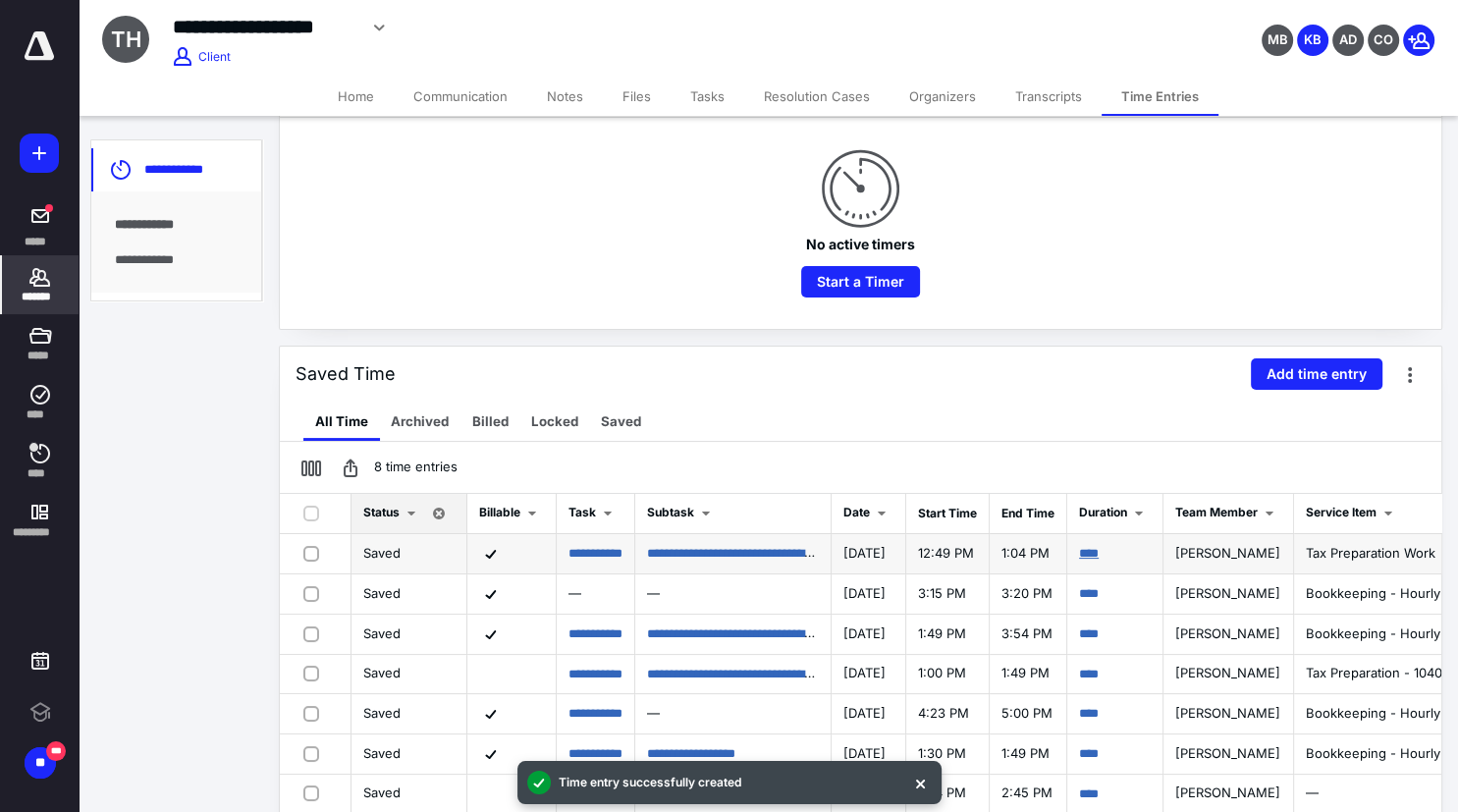 click on "****" at bounding box center (1089, 553) 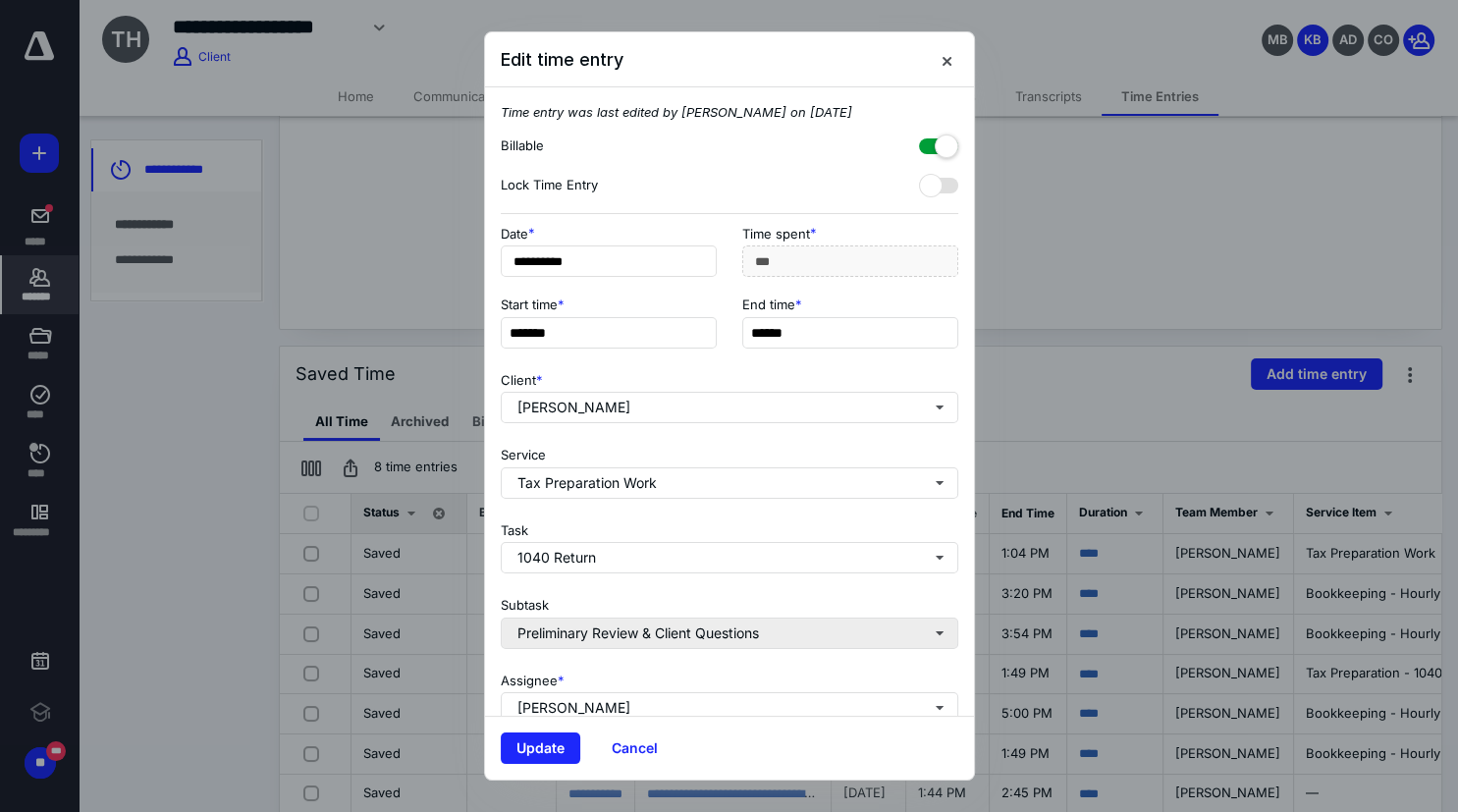 scroll, scrollTop: 159, scrollLeft: 0, axis: vertical 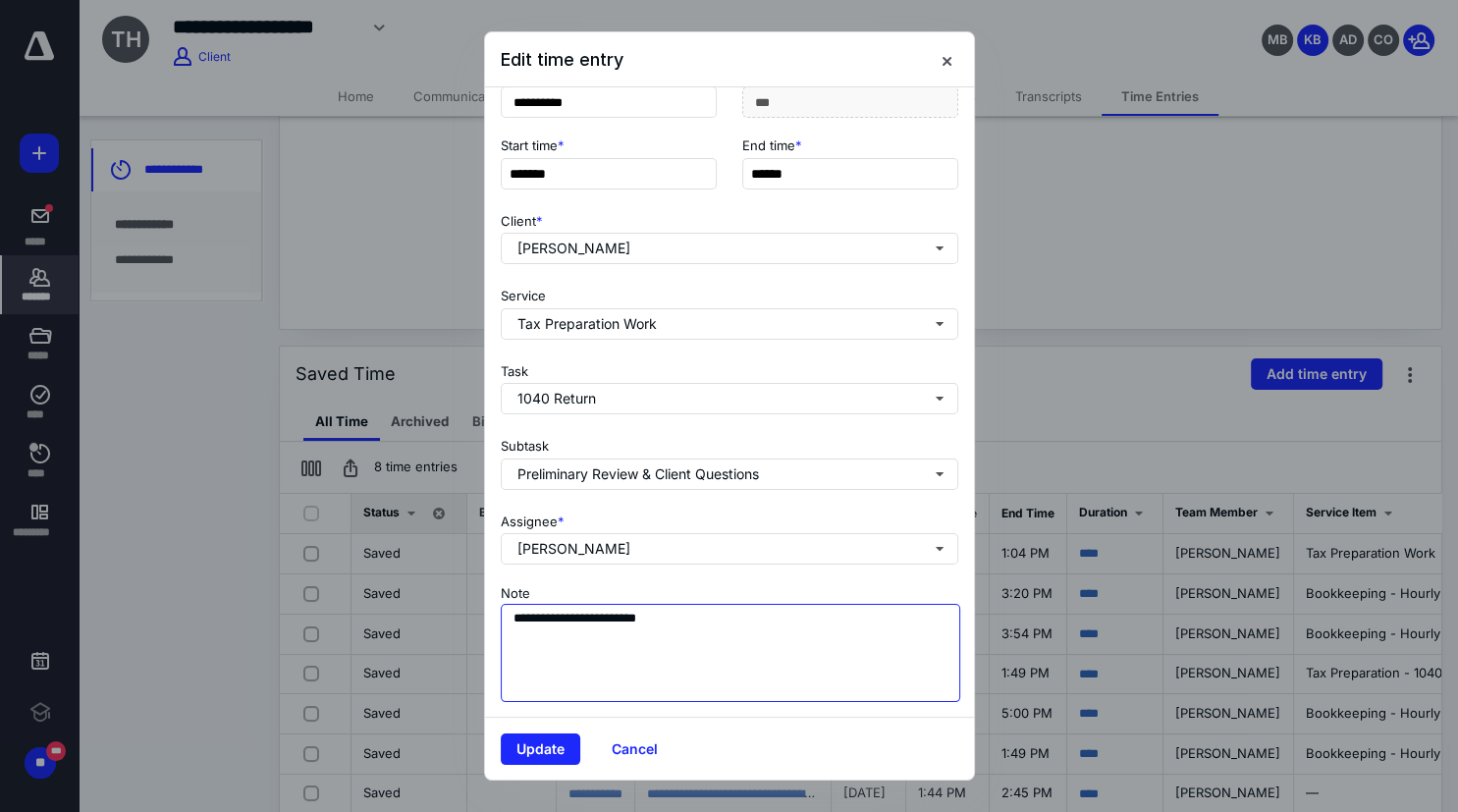 click on "**********" at bounding box center (730, 653) 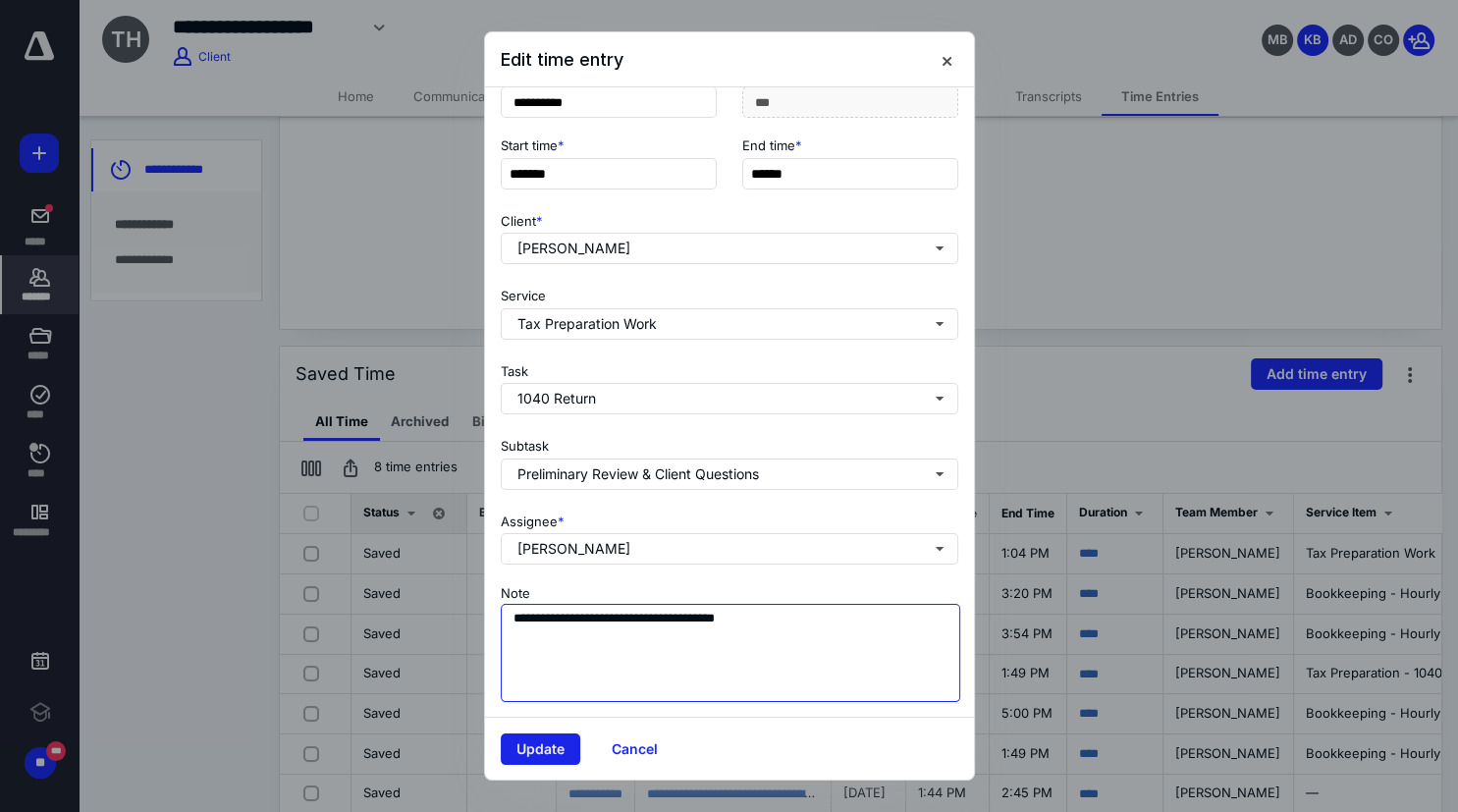 type on "**********" 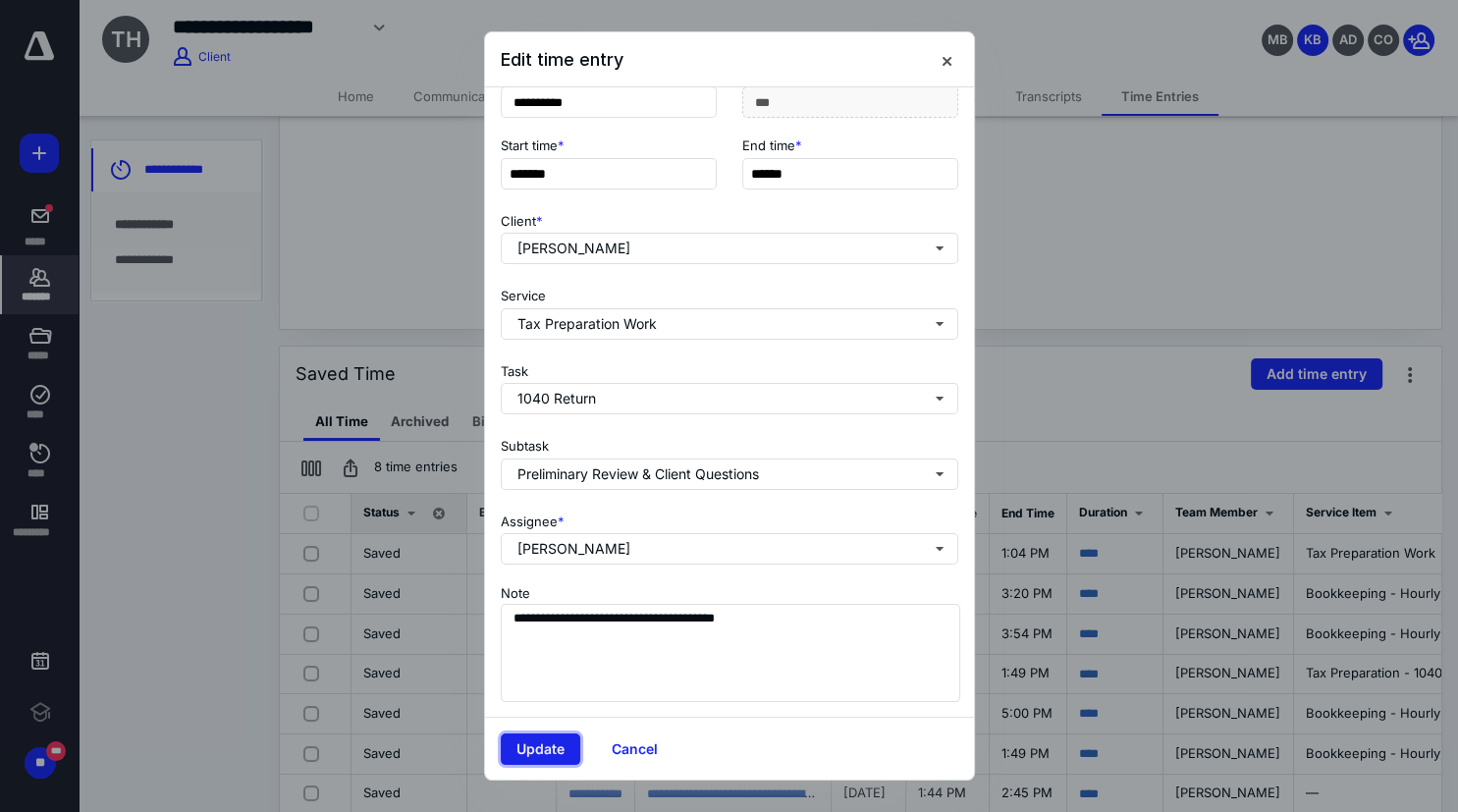 click on "Update" at bounding box center [540, 749] 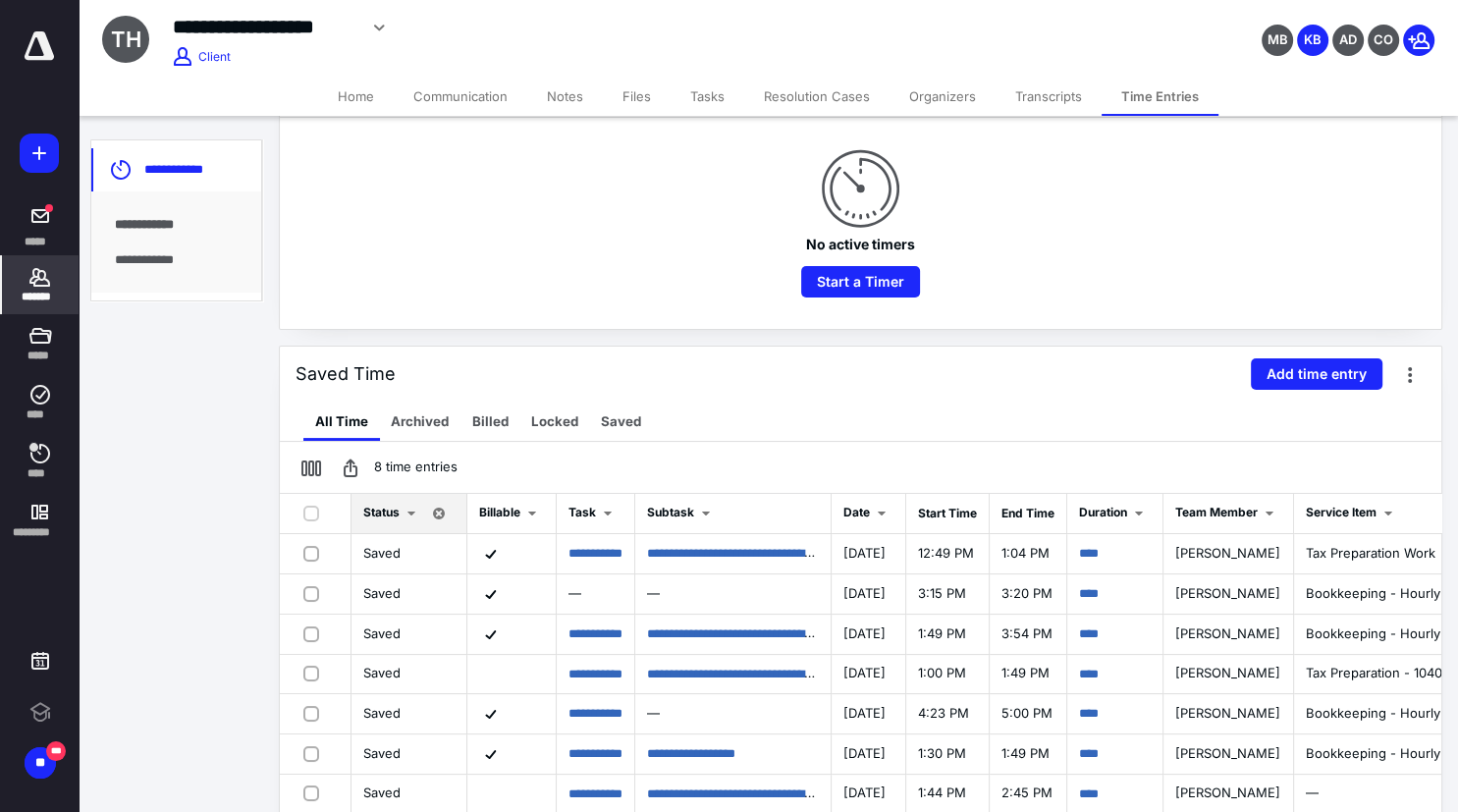 click 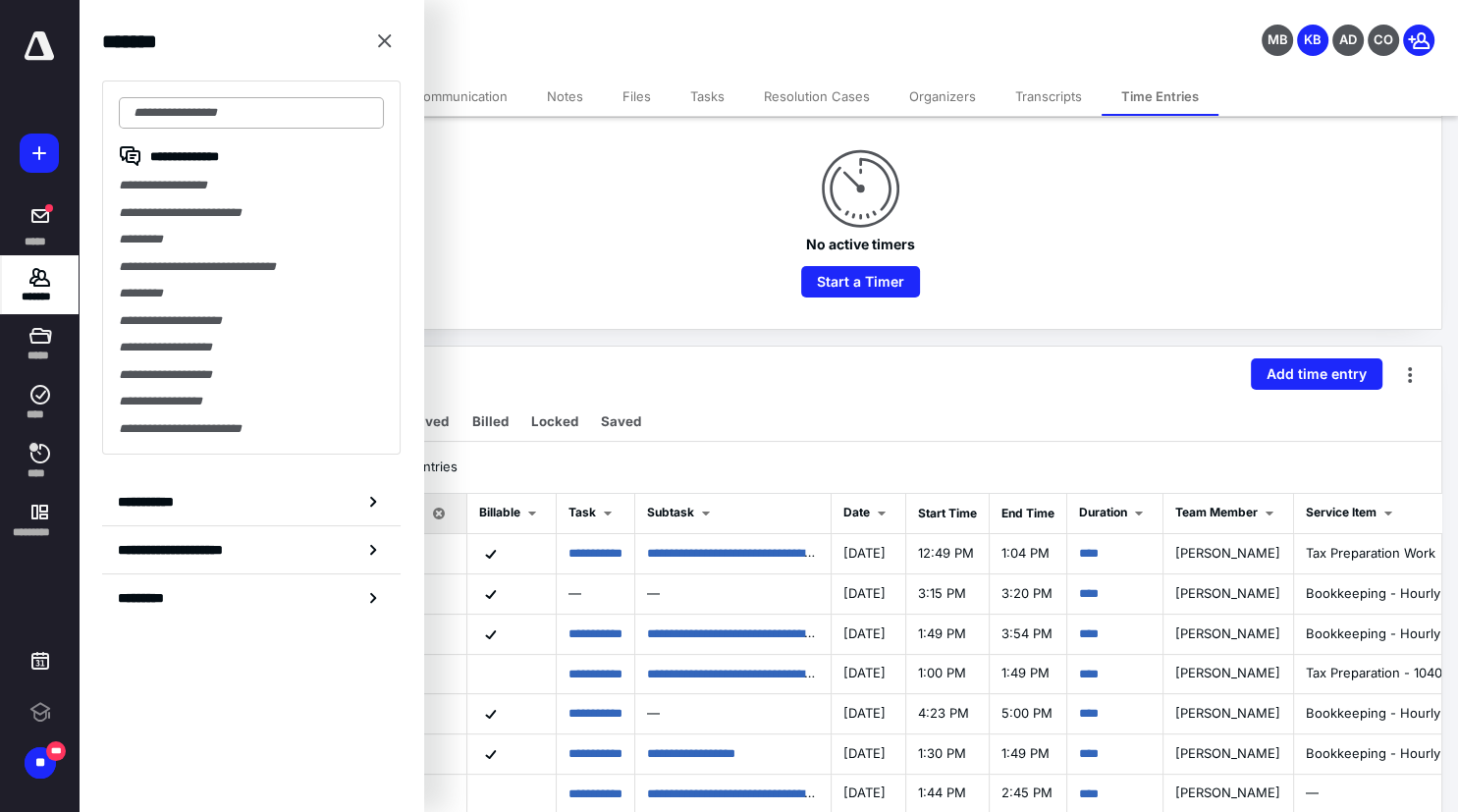 click at bounding box center (251, 113) 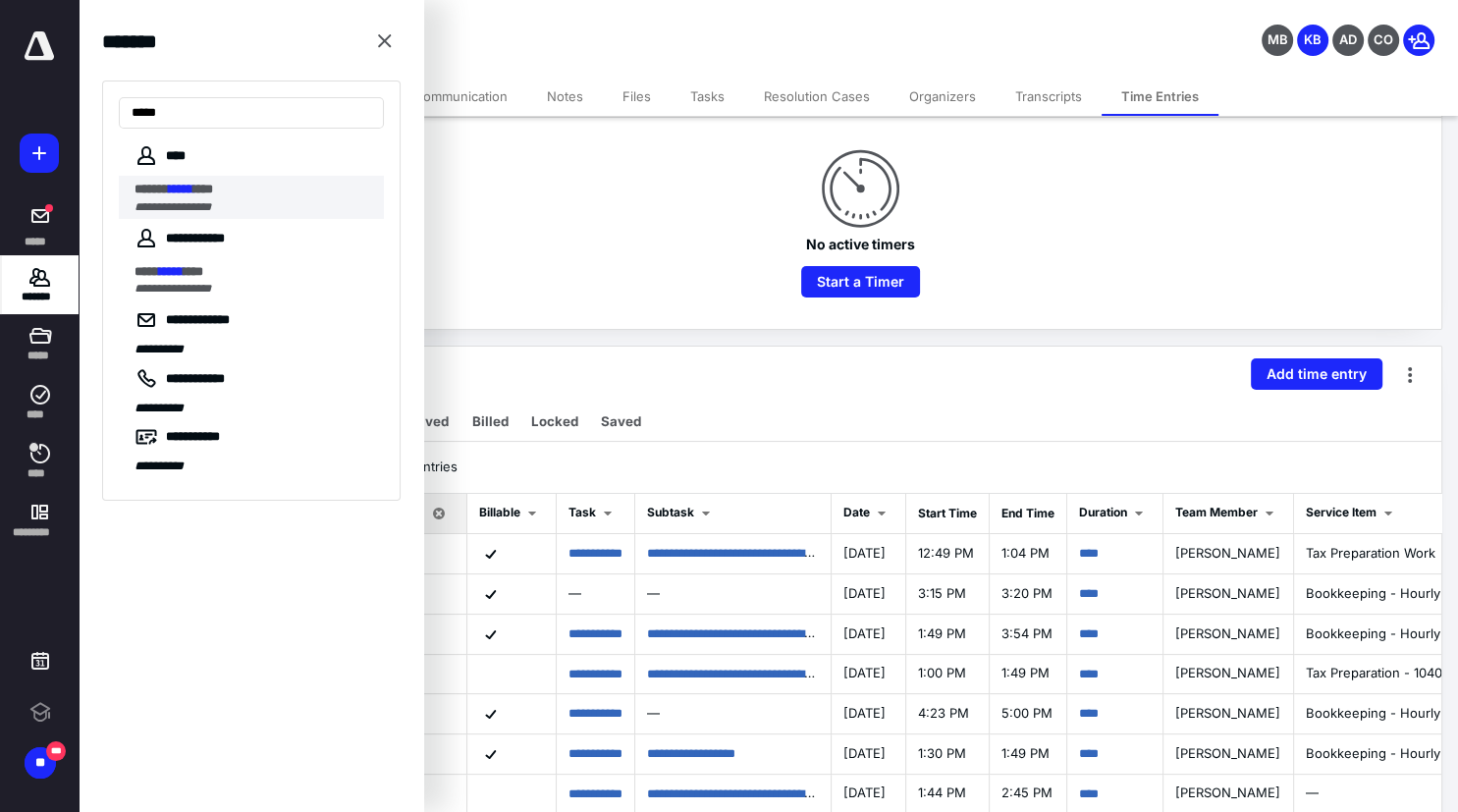 type on "*****" 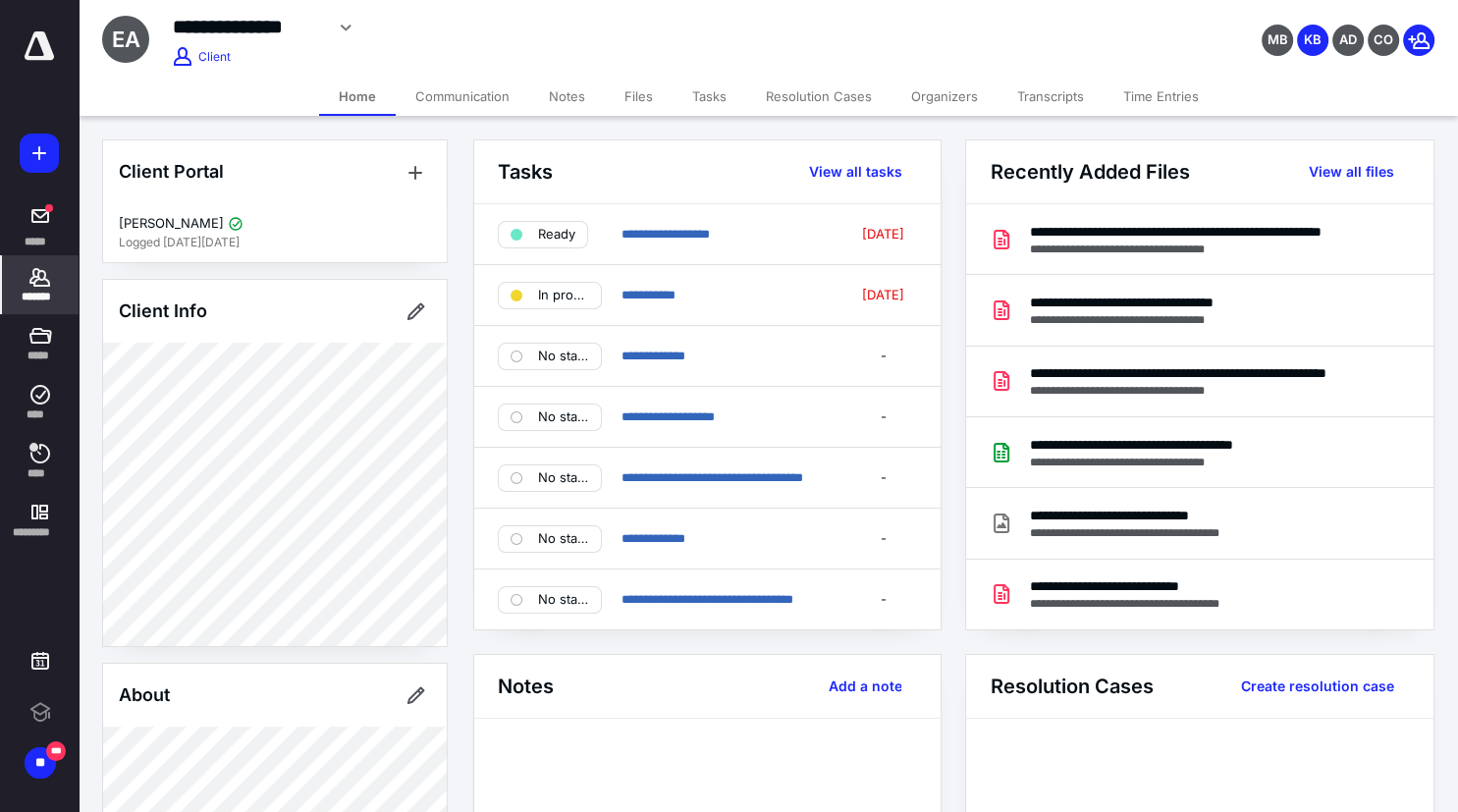 click on "Files" at bounding box center [638, 96] 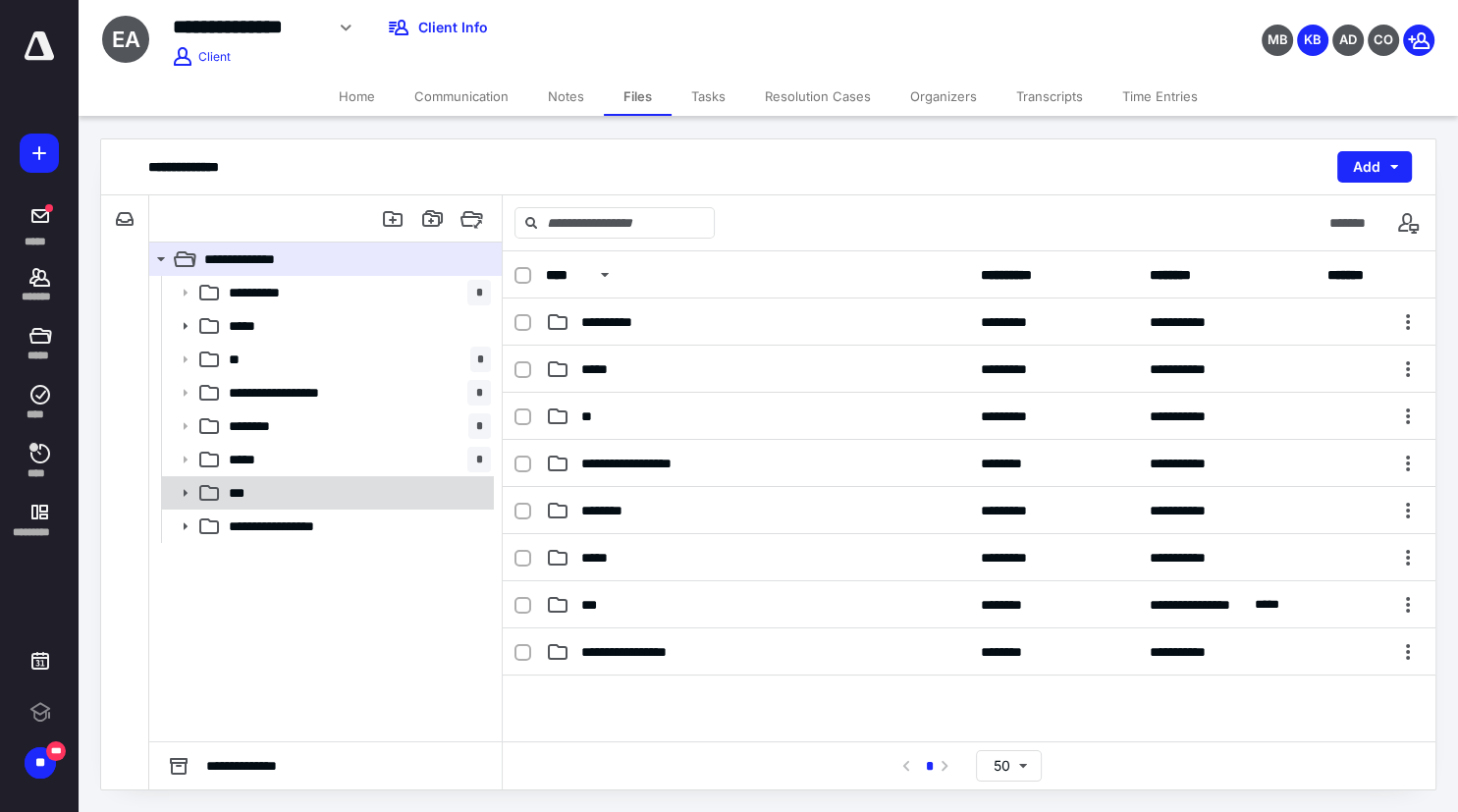 click on "***" at bounding box center [355, 493] 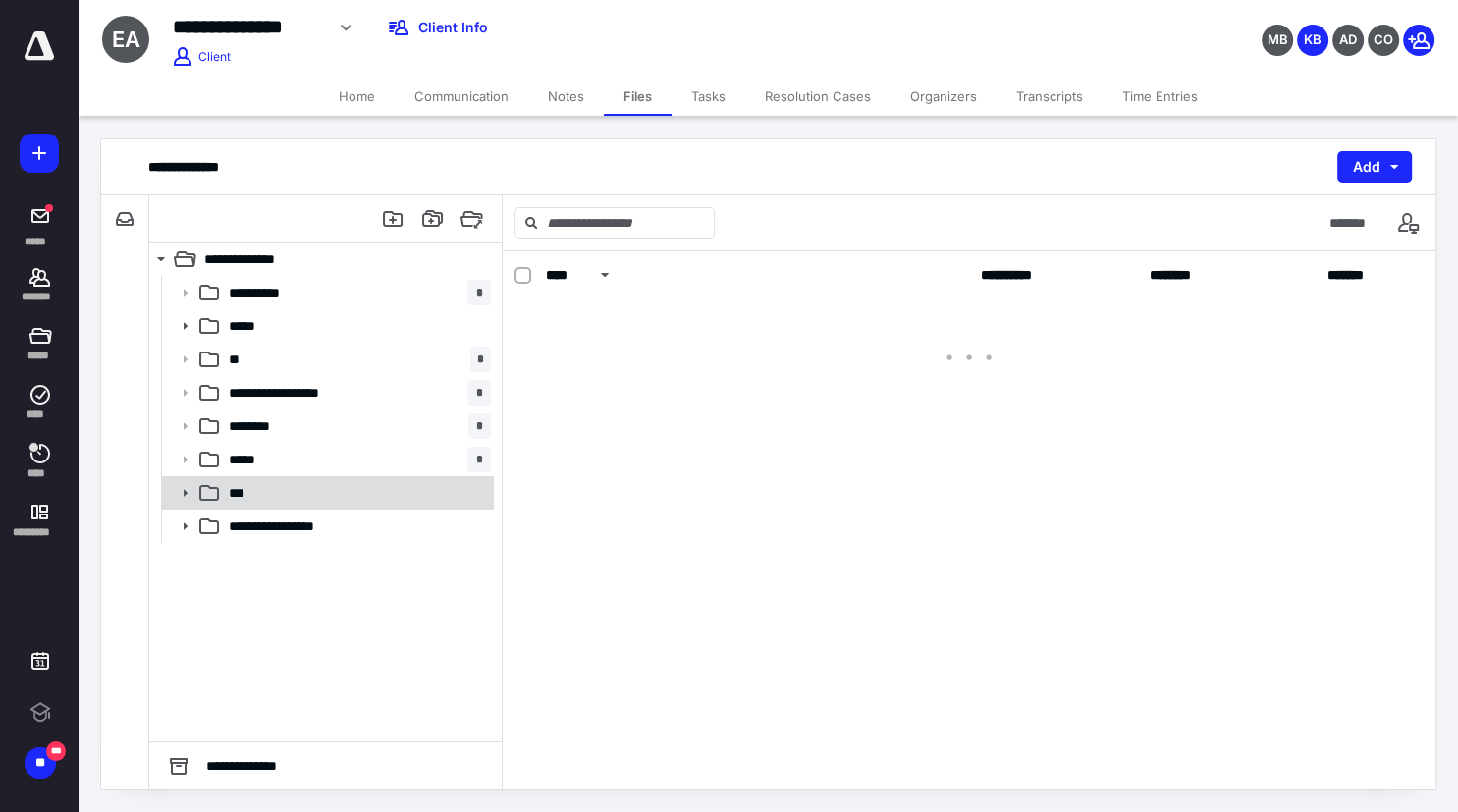 click on "***" at bounding box center (355, 493) 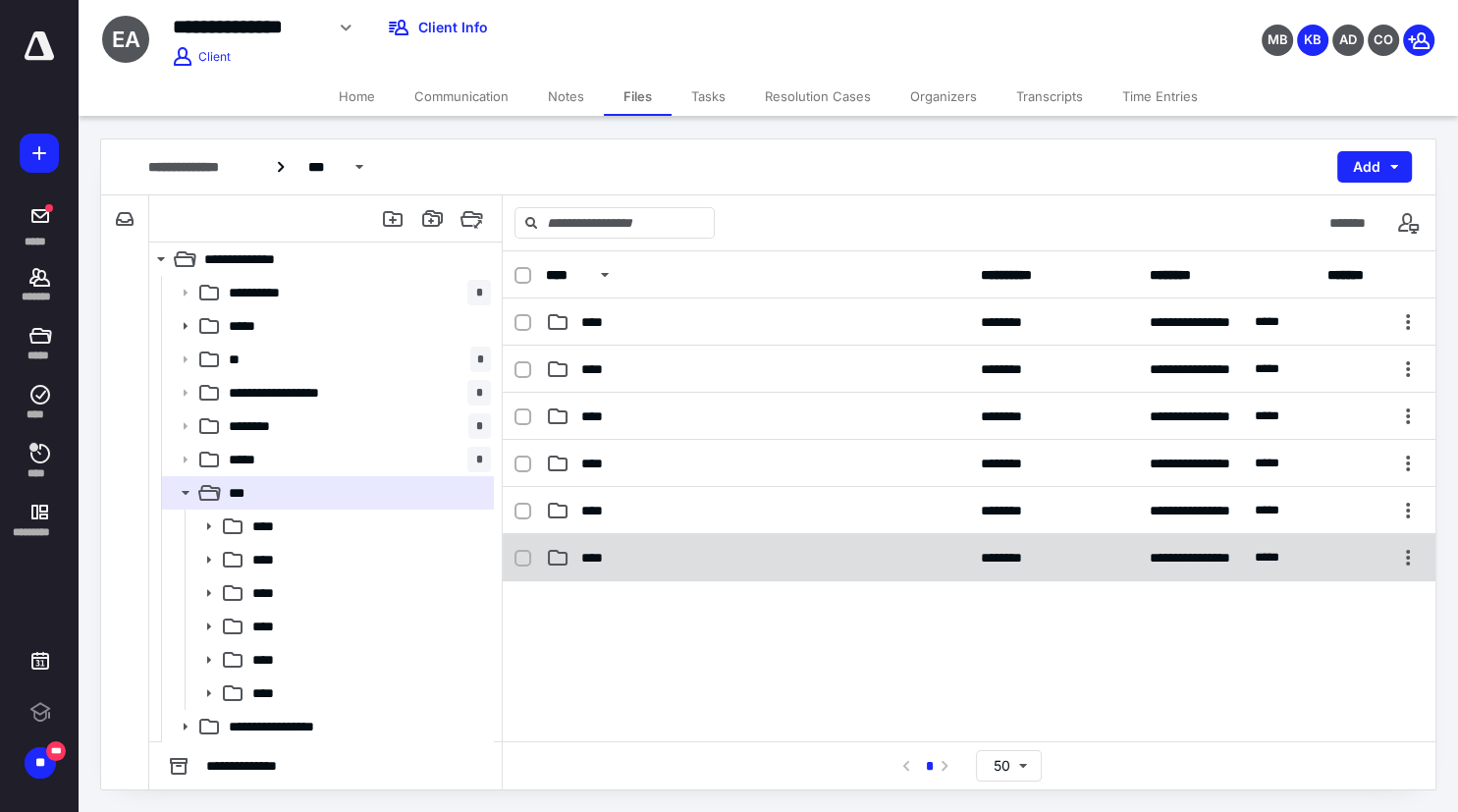 click on "****" at bounding box center (598, 558) 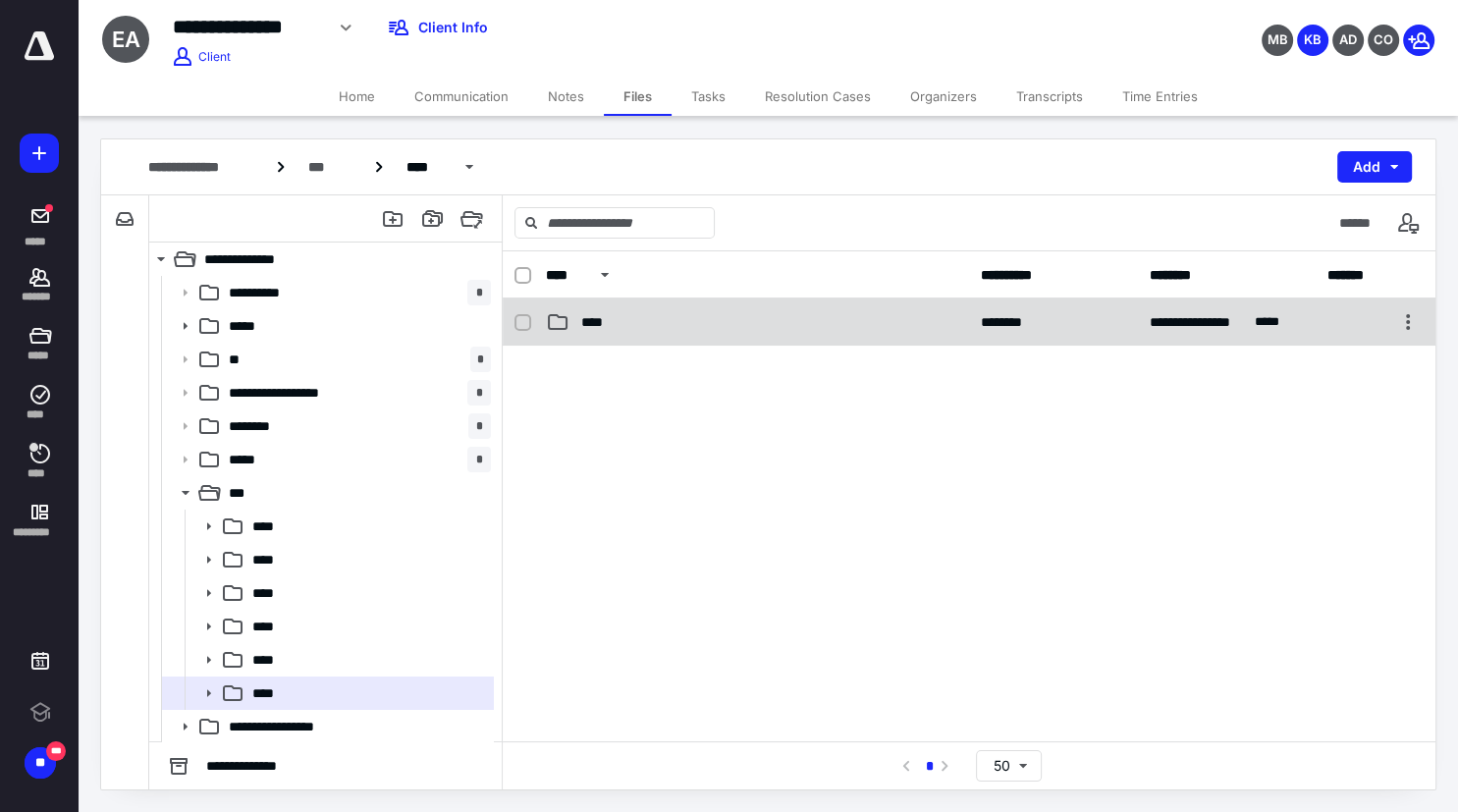 click on "****" at bounding box center [757, 322] 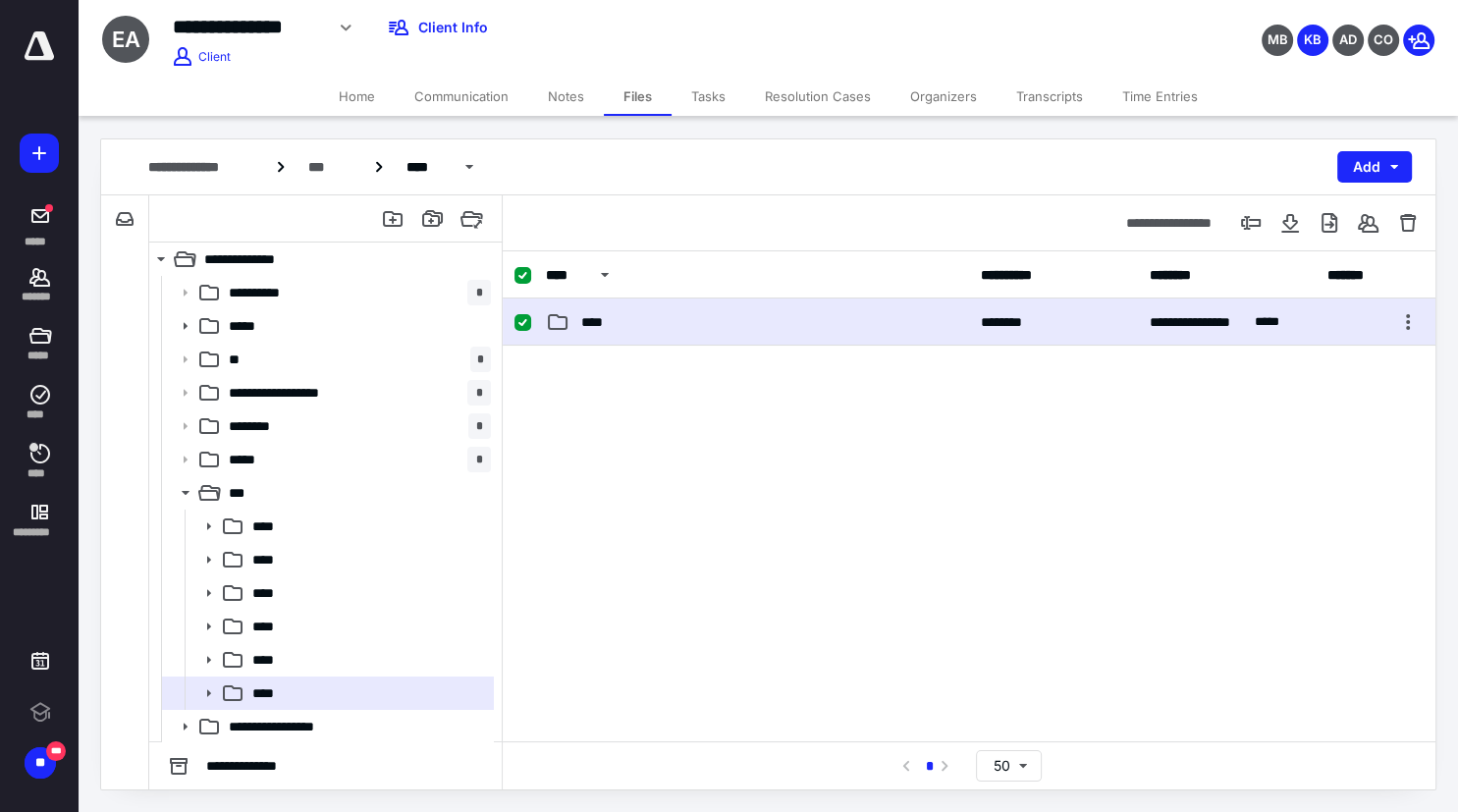 click on "****" at bounding box center [757, 322] 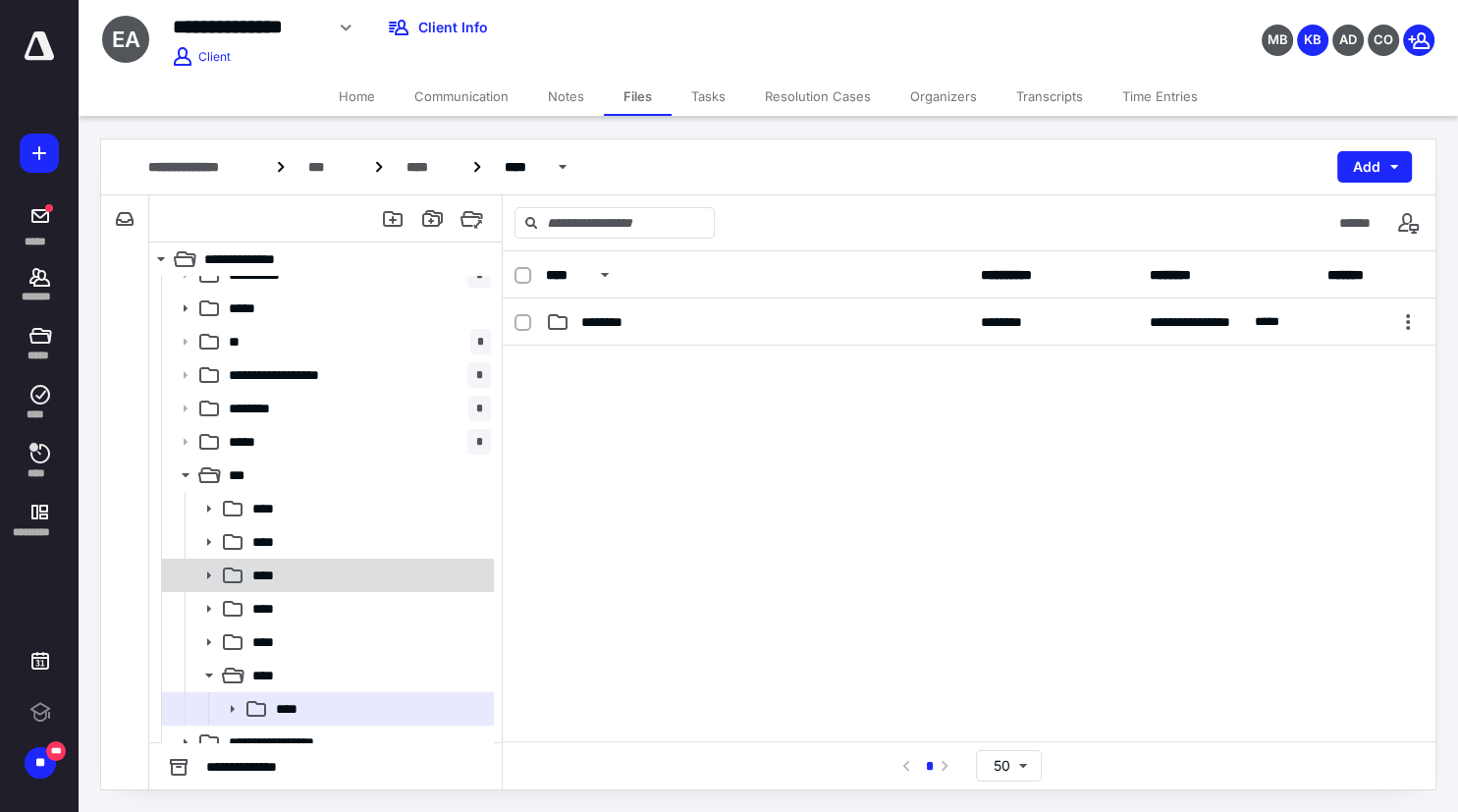 scroll, scrollTop: 33, scrollLeft: 0, axis: vertical 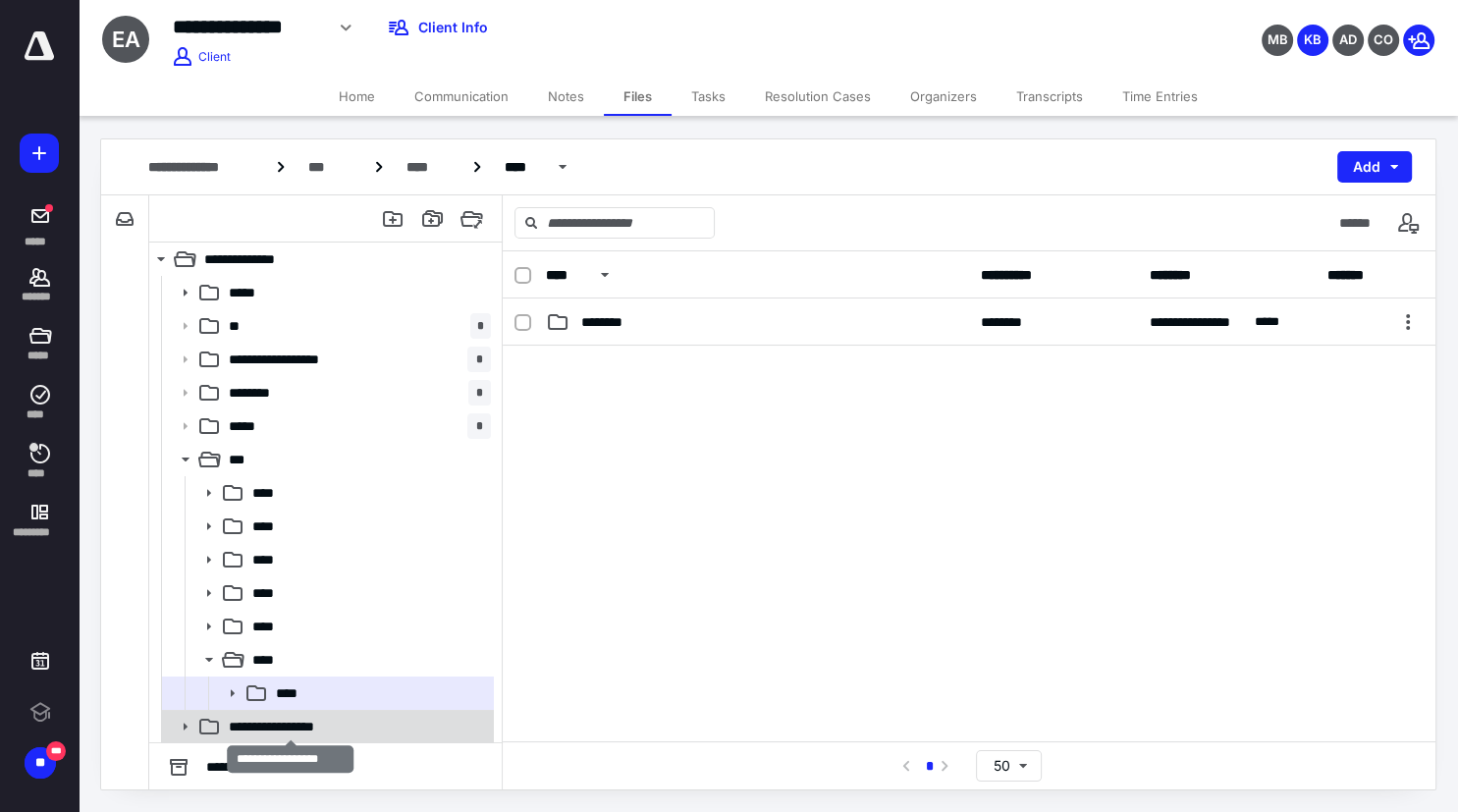 click on "**********" at bounding box center [291, 727] 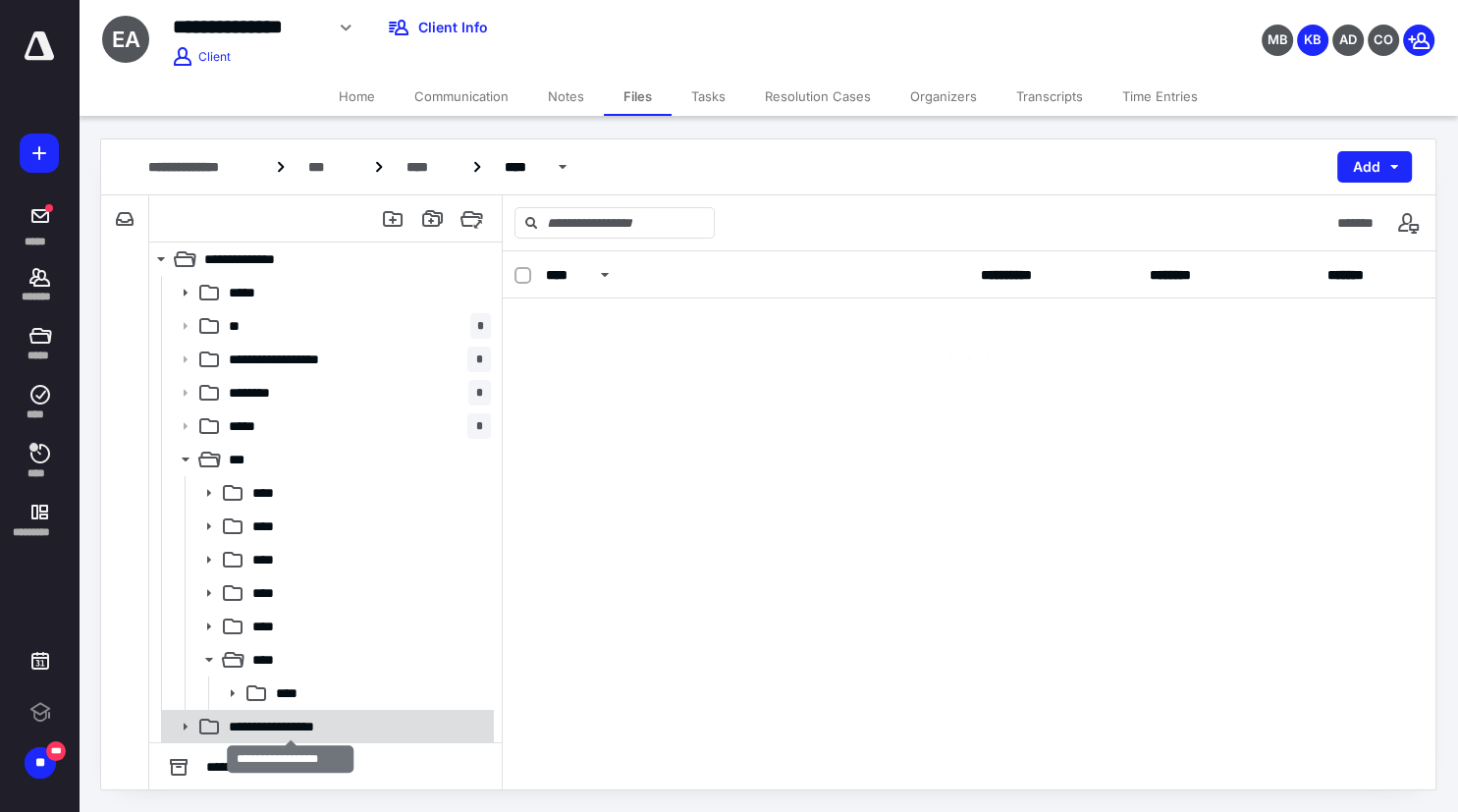 click on "**********" at bounding box center (291, 727) 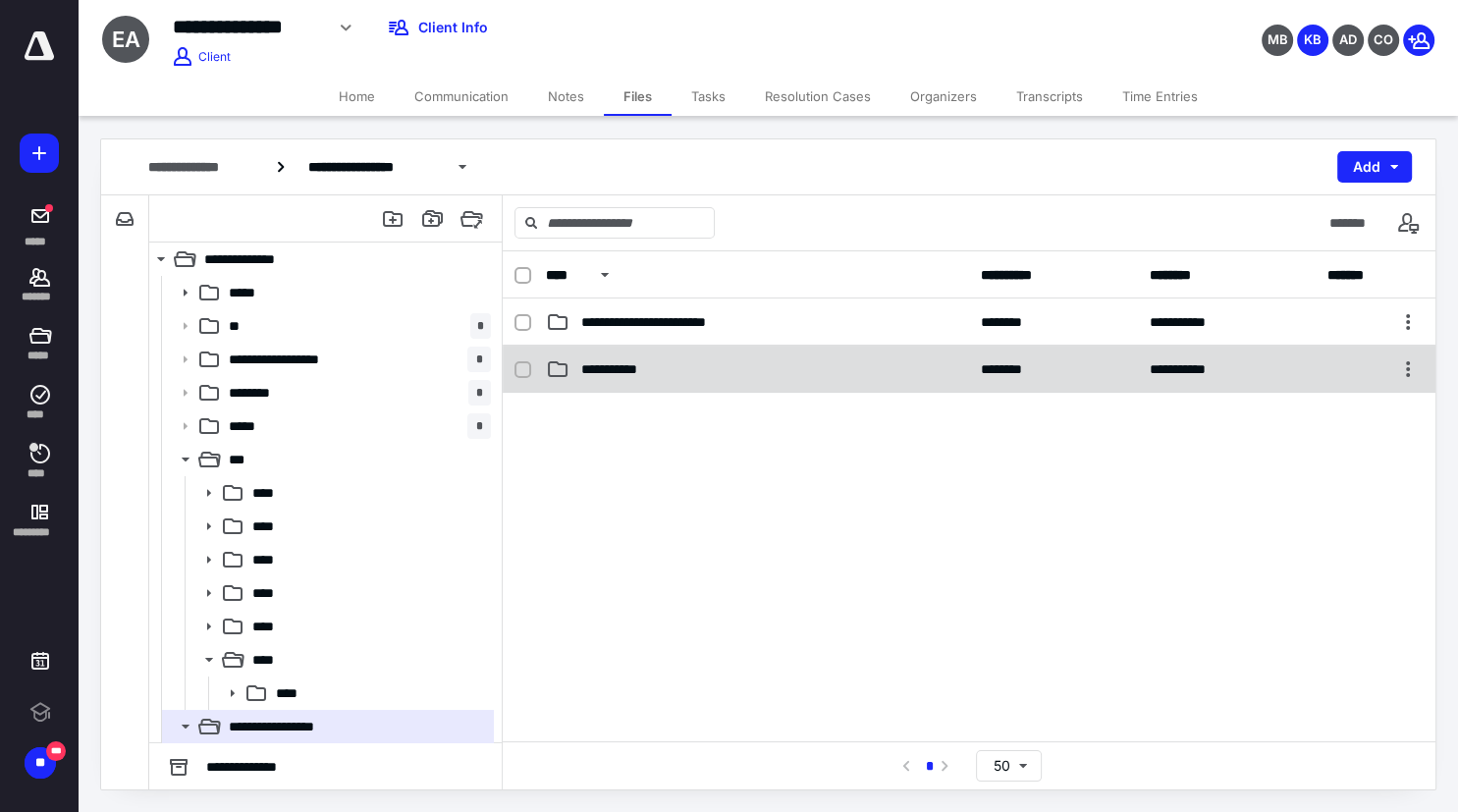 click on "**********" at bounding box center [620, 369] 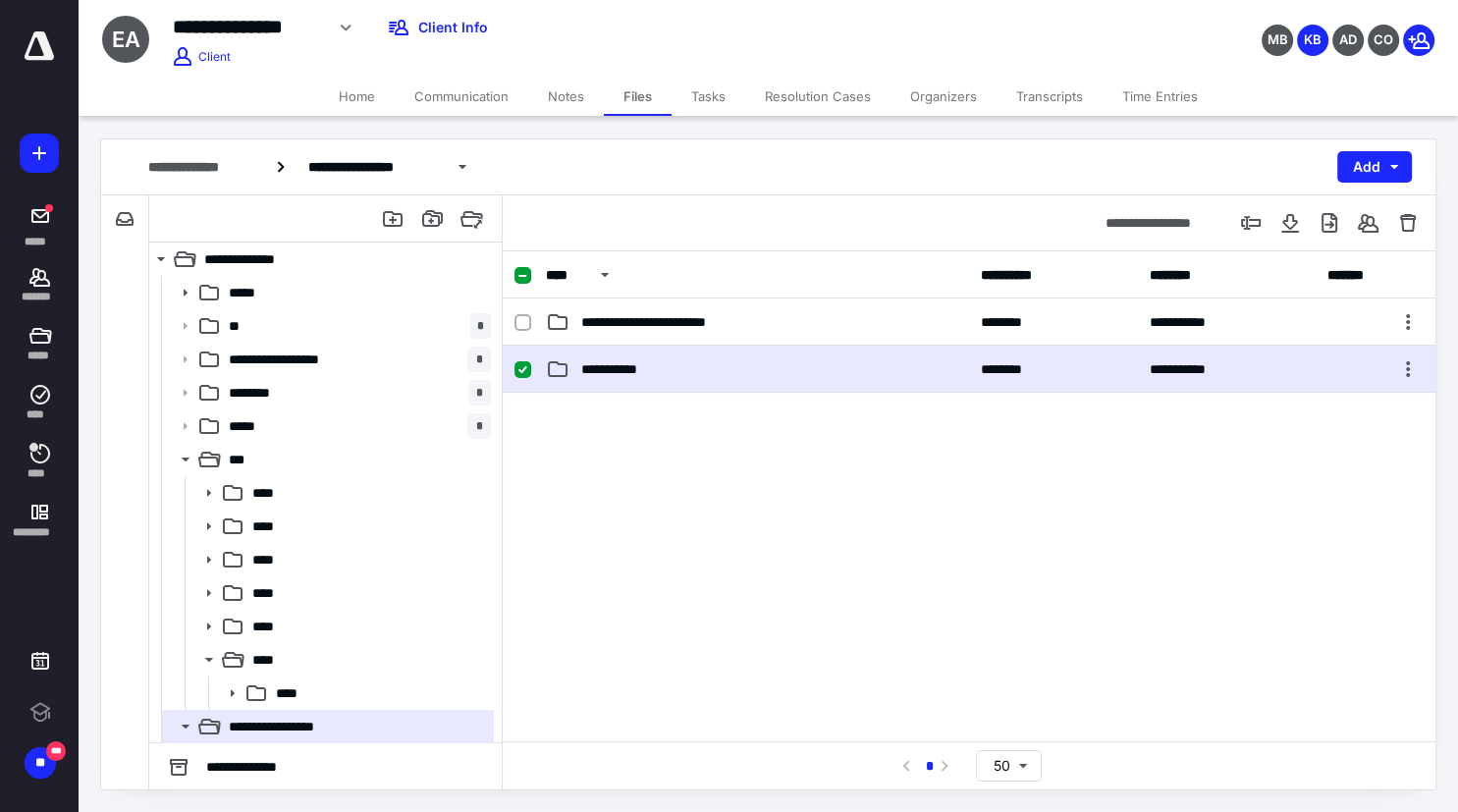 click on "**********" at bounding box center [620, 369] 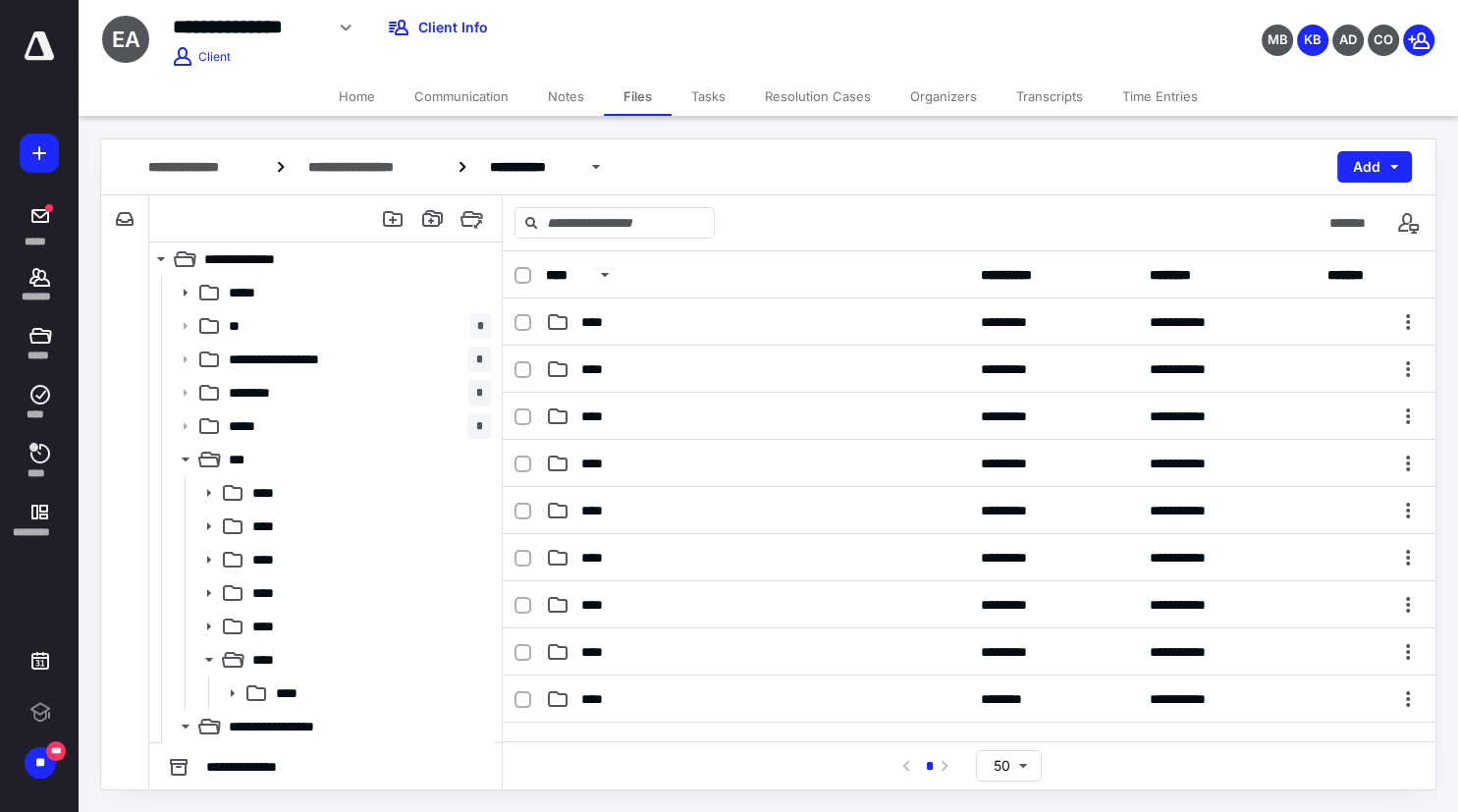 scroll, scrollTop: 273, scrollLeft: 0, axis: vertical 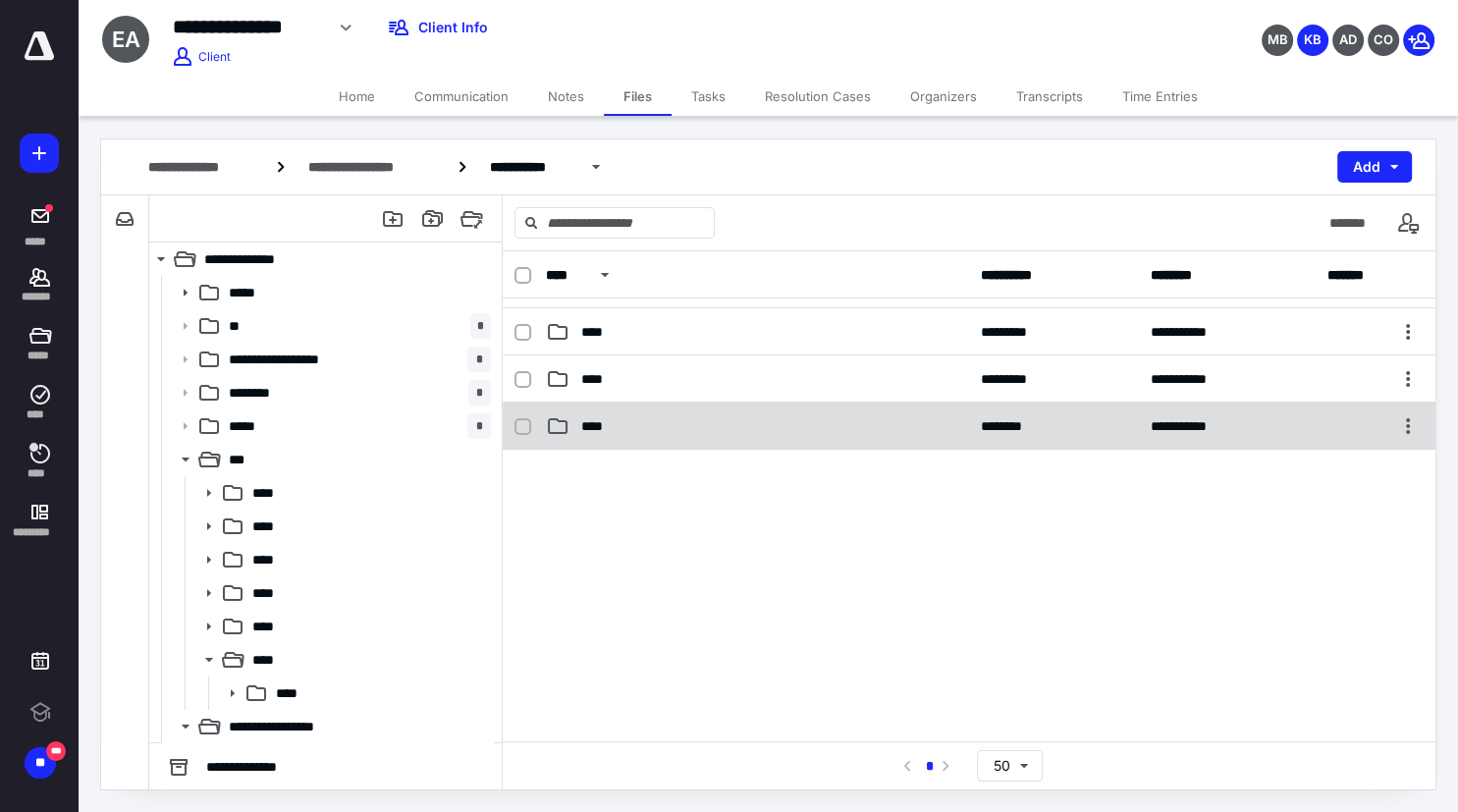click on "****" at bounding box center (598, 426) 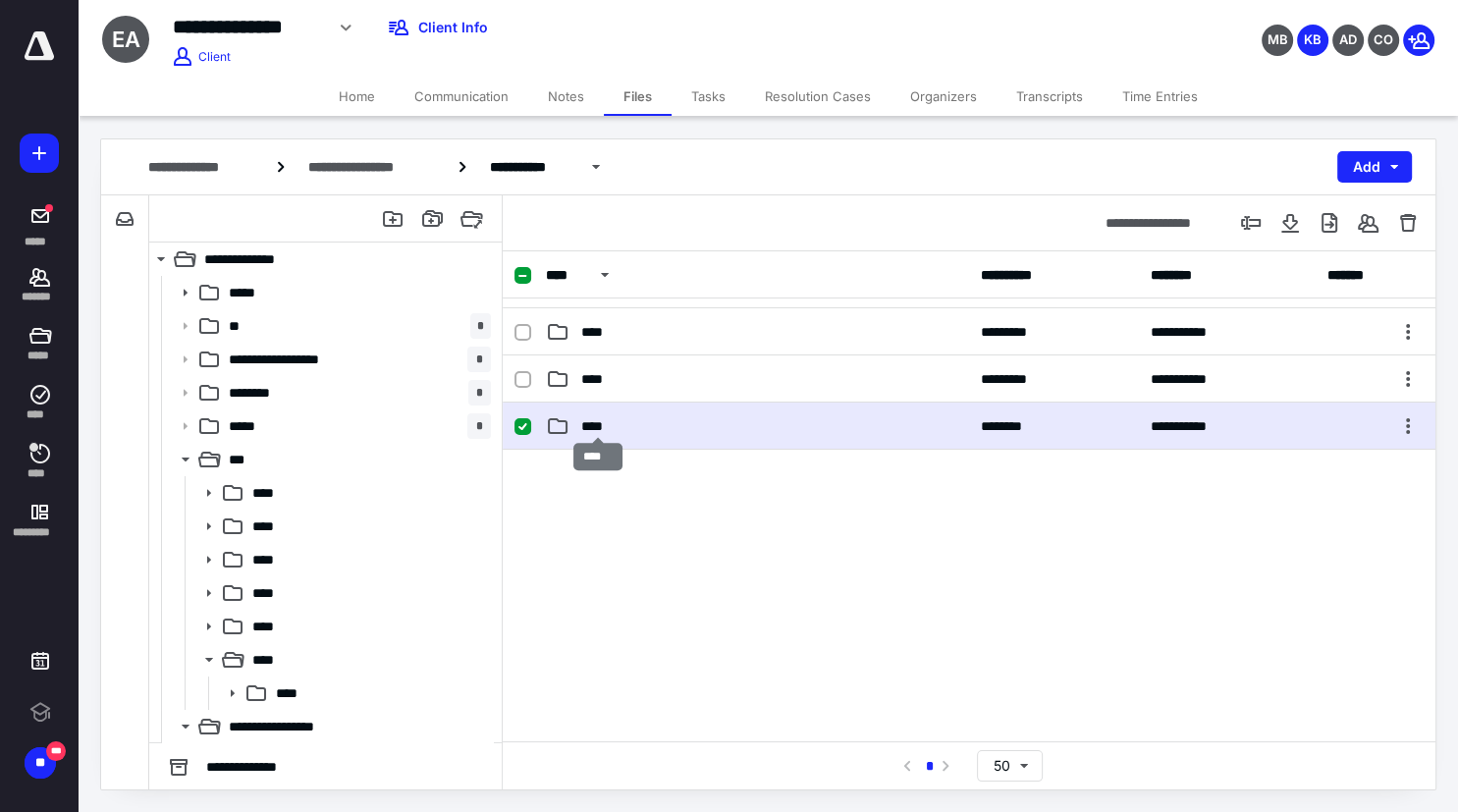 click on "****" at bounding box center (598, 426) 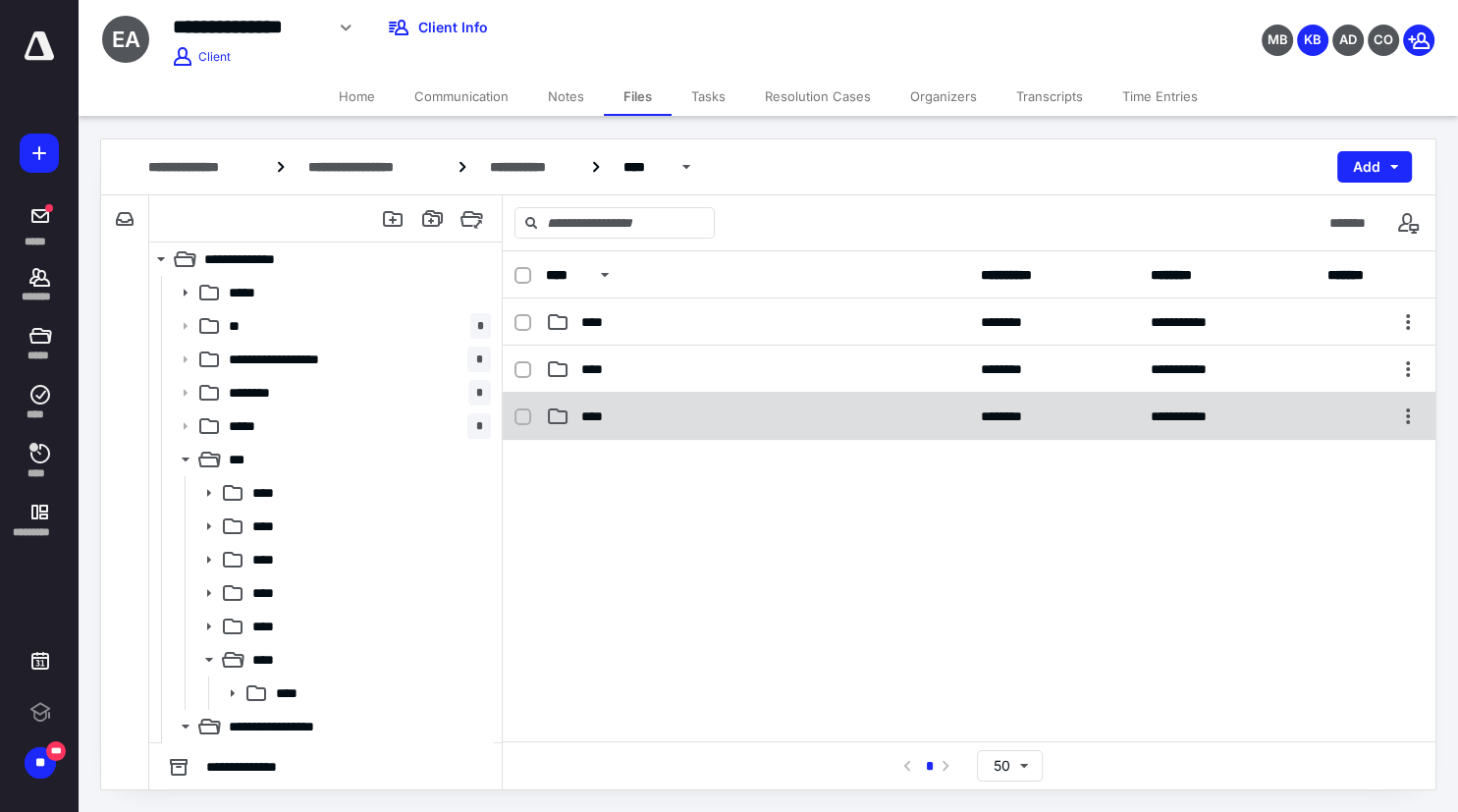 click on "****" at bounding box center [757, 416] 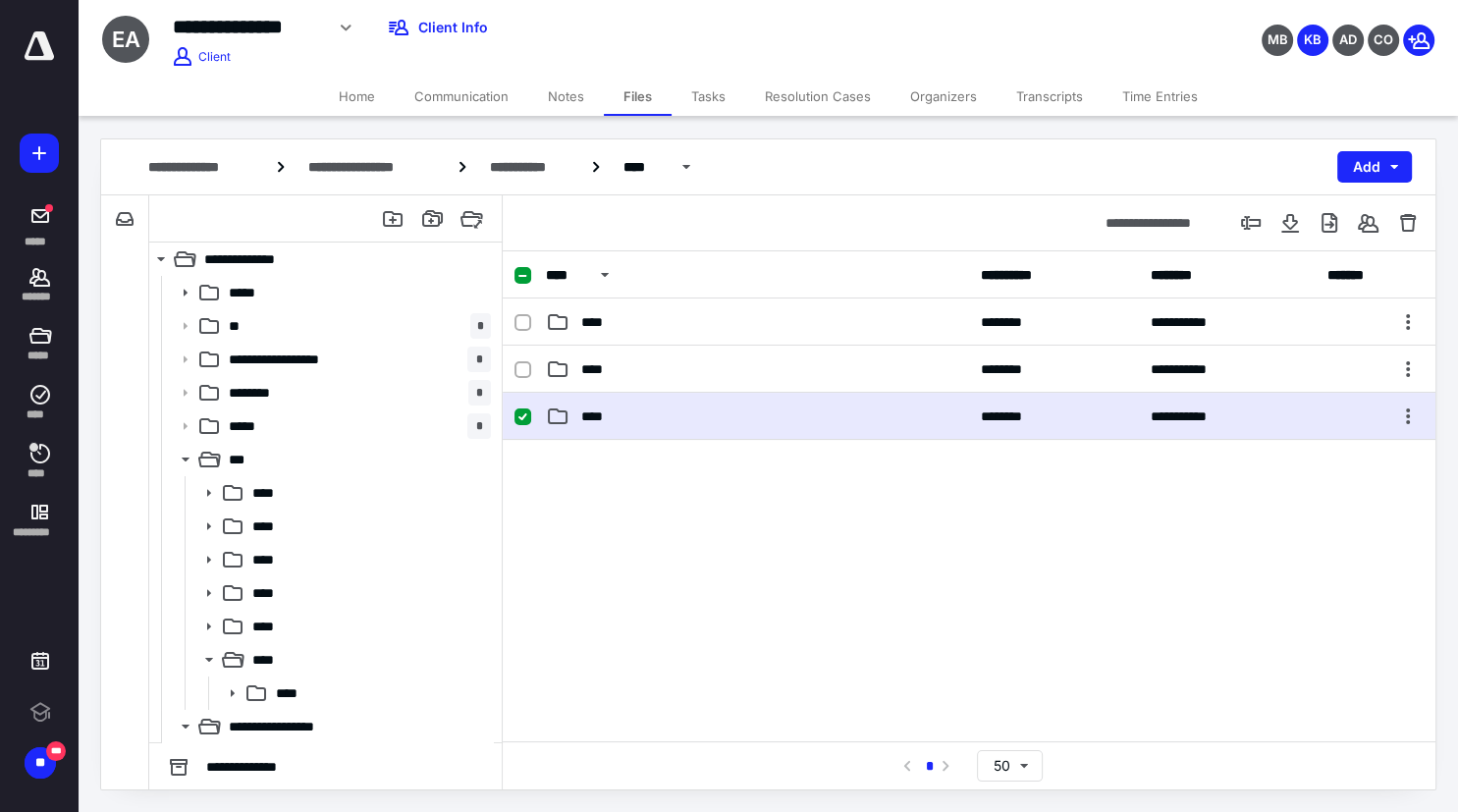 click on "****" at bounding box center (757, 416) 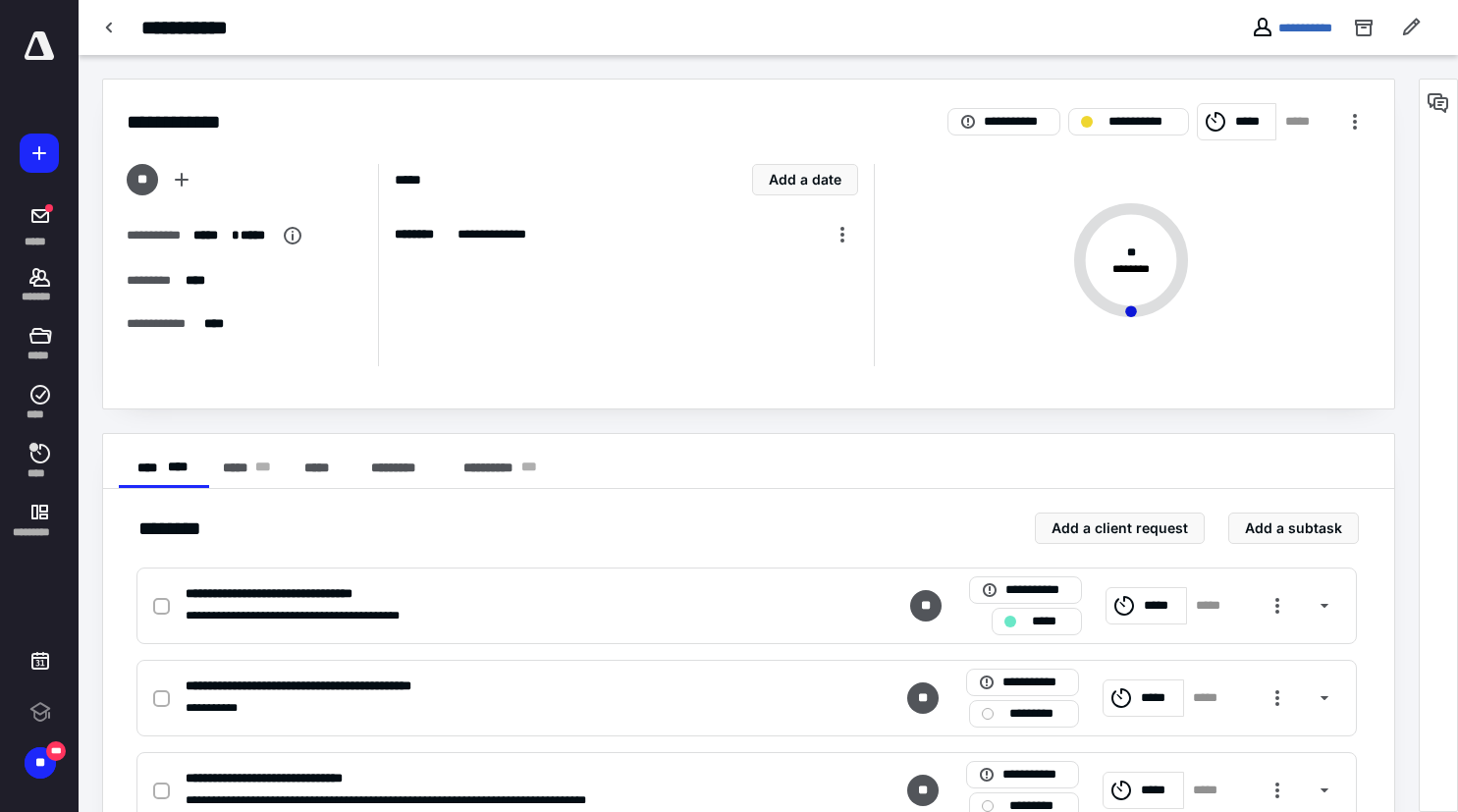 scroll, scrollTop: 0, scrollLeft: 0, axis: both 